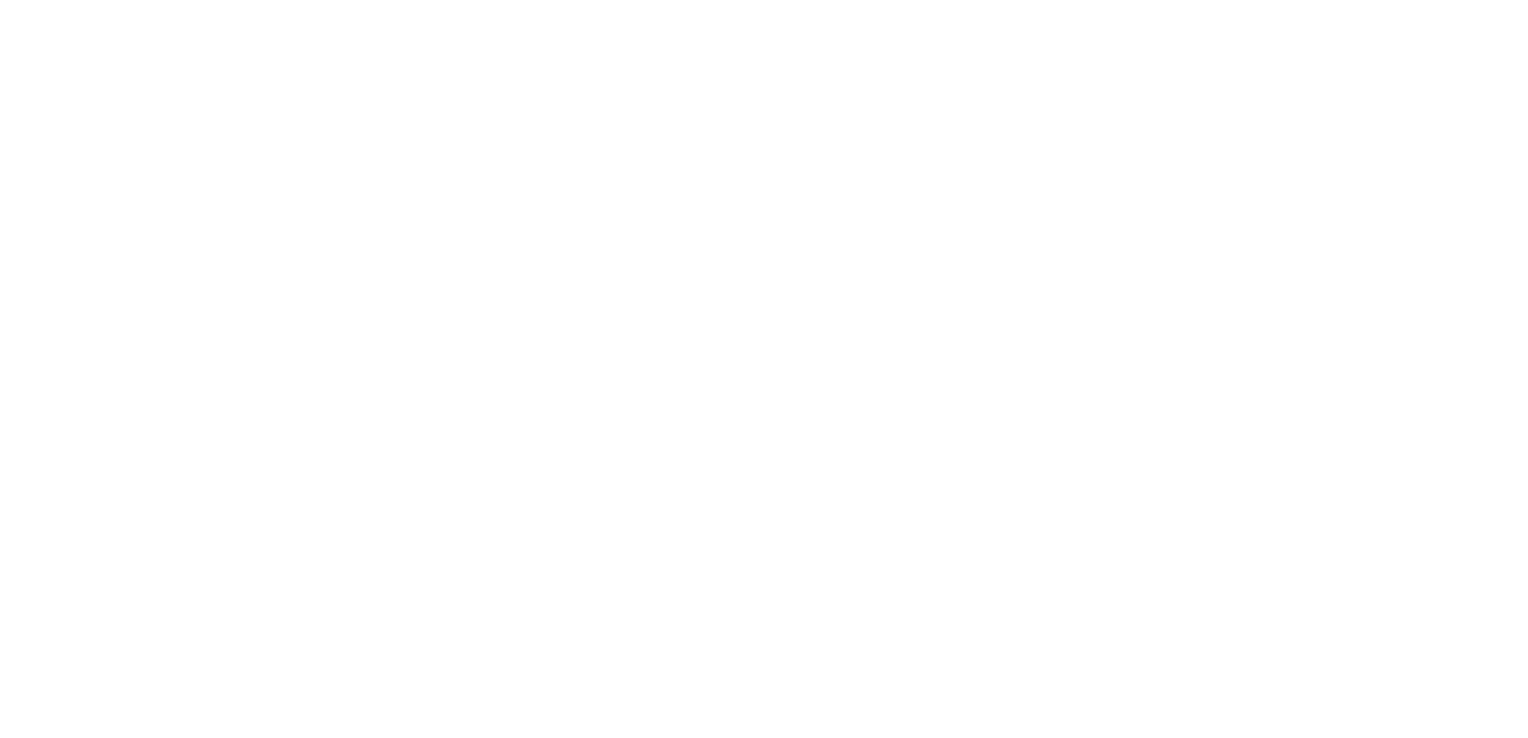 scroll, scrollTop: 0, scrollLeft: 0, axis: both 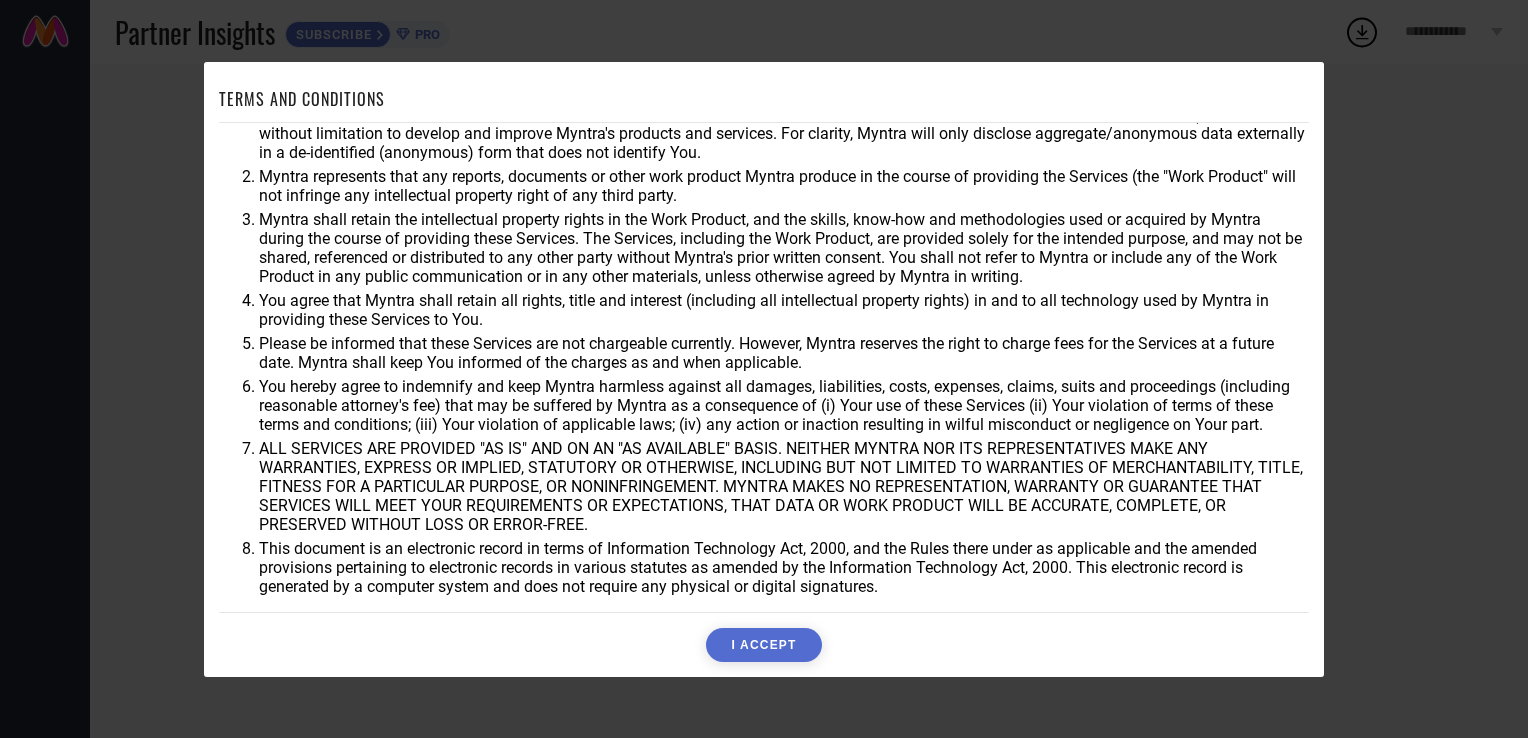 click on "I ACCEPT" at bounding box center (763, 645) 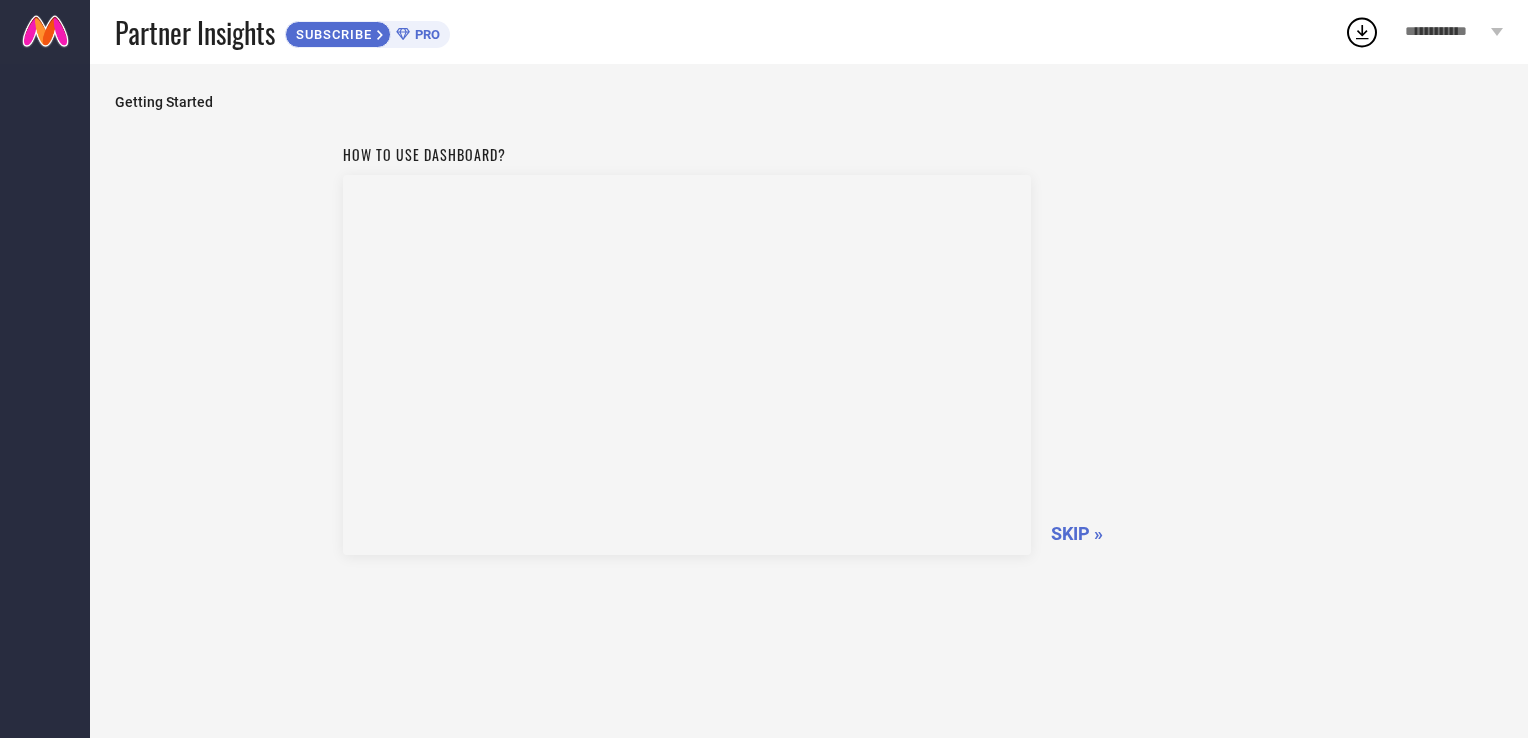 click on "SKIP »" at bounding box center [1077, 533] 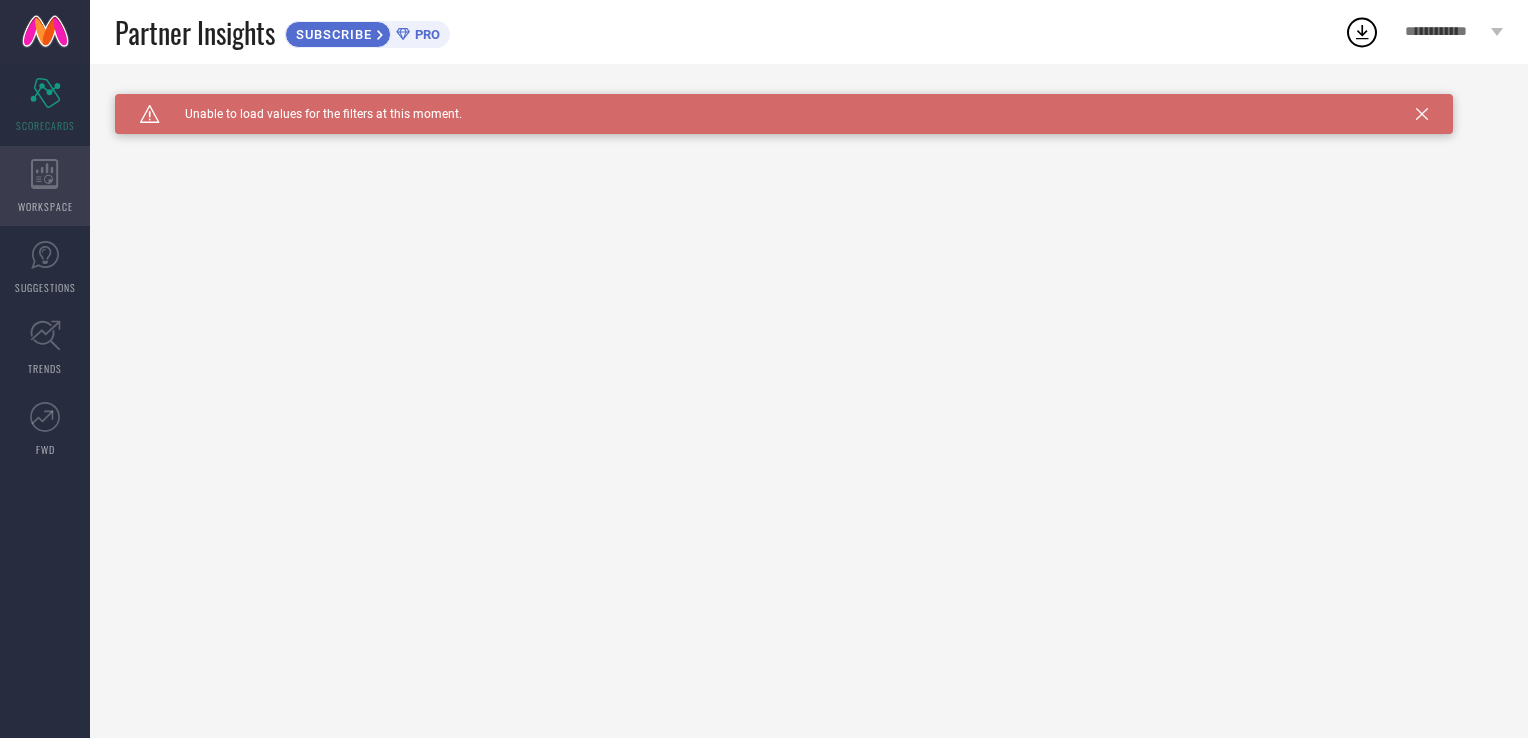 click 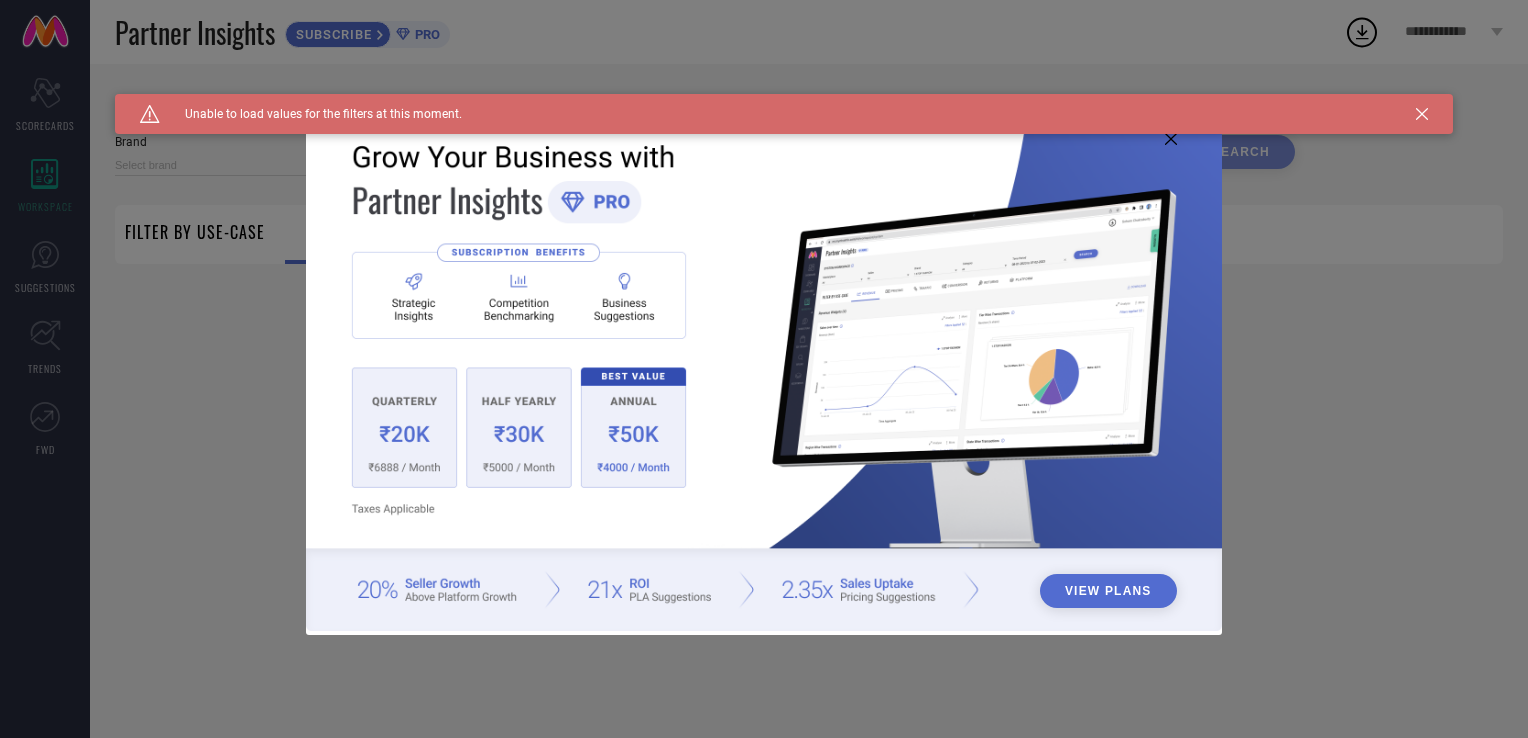 type on "1 STOP FASHION" 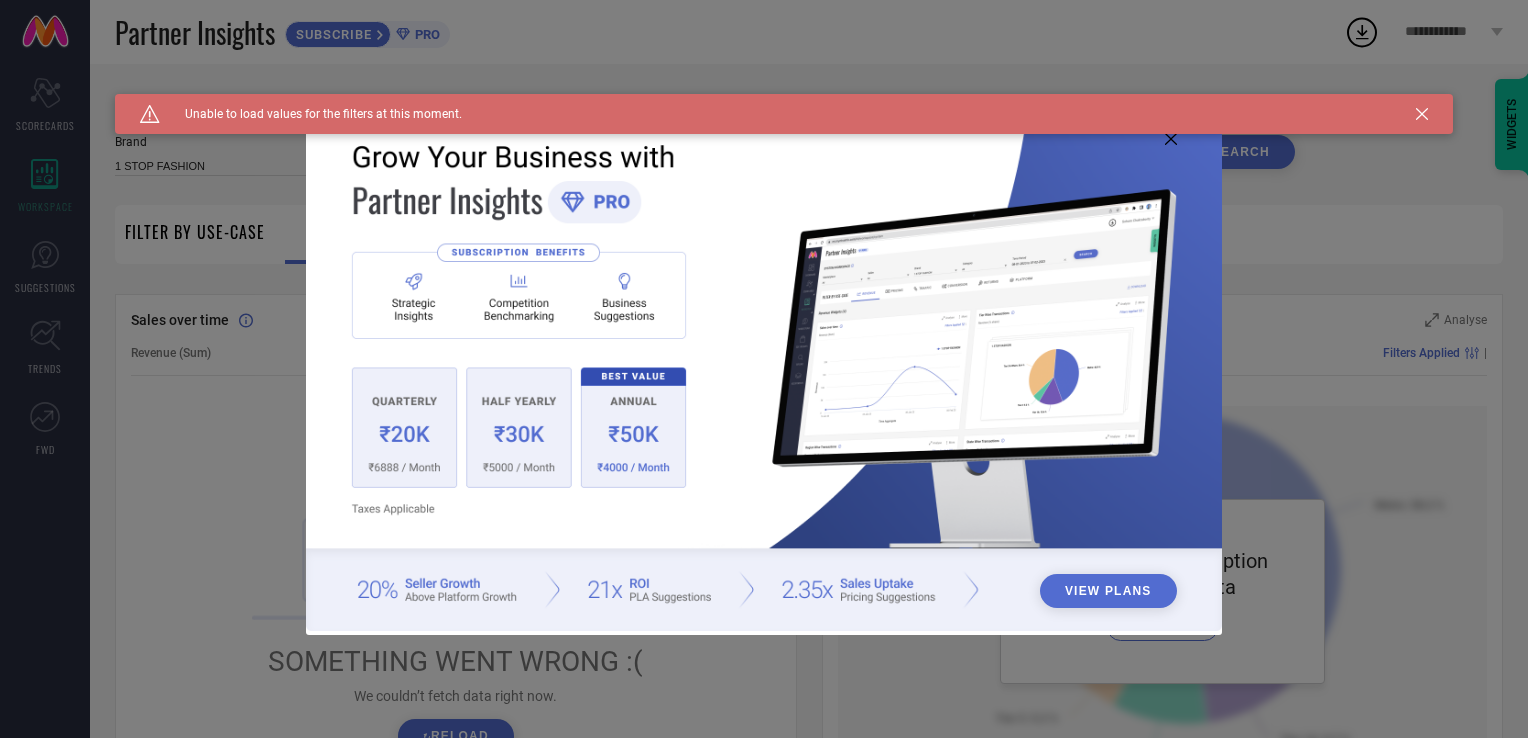click 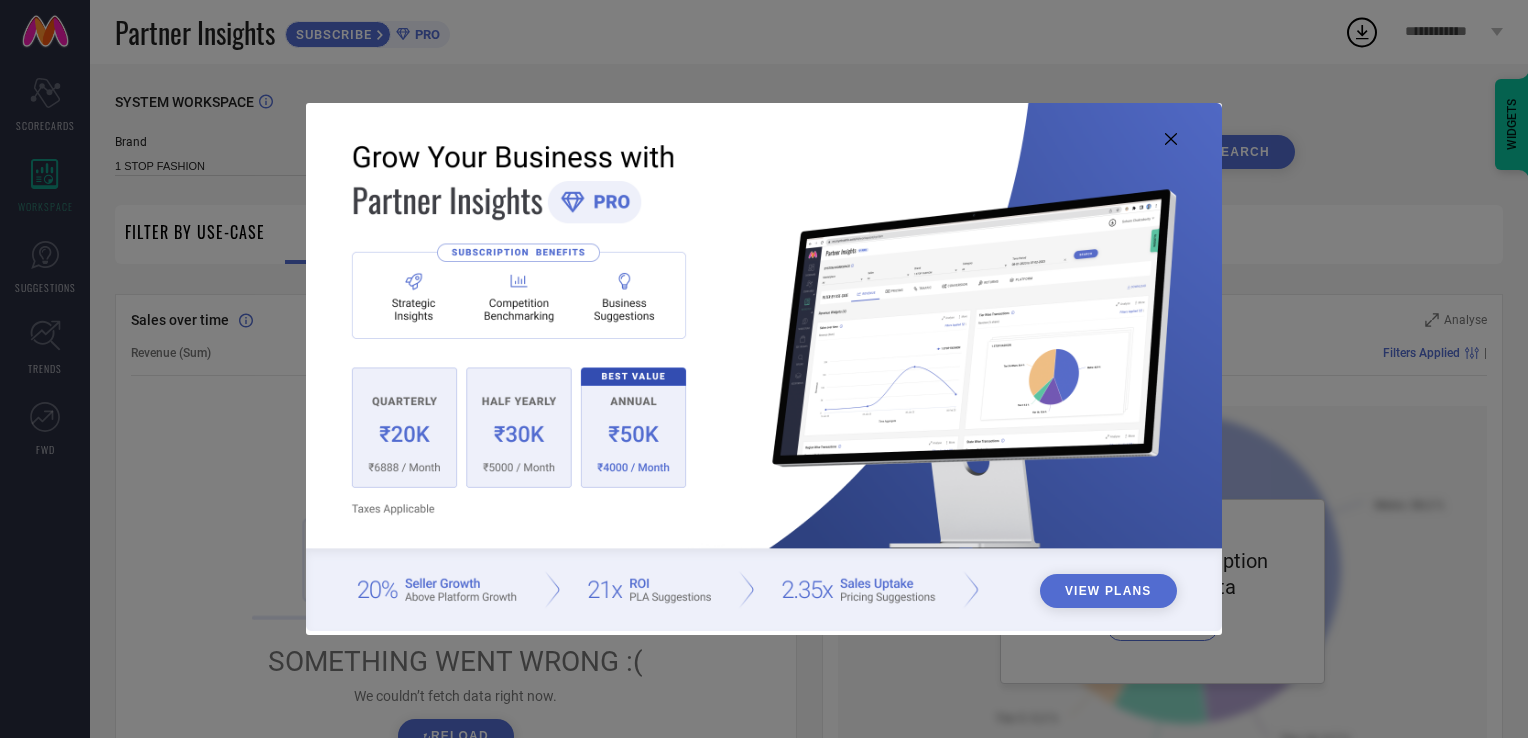click 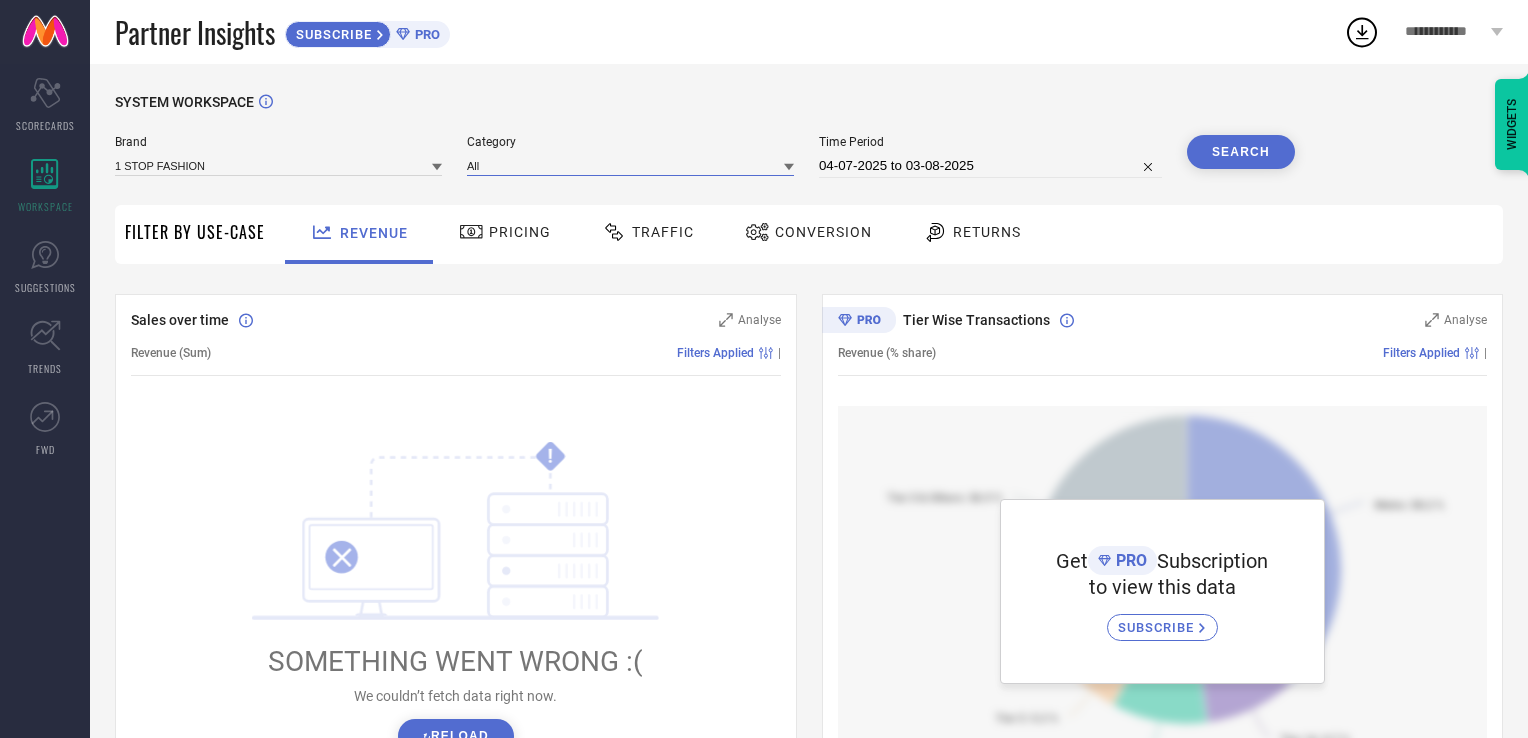 click at bounding box center (630, 165) 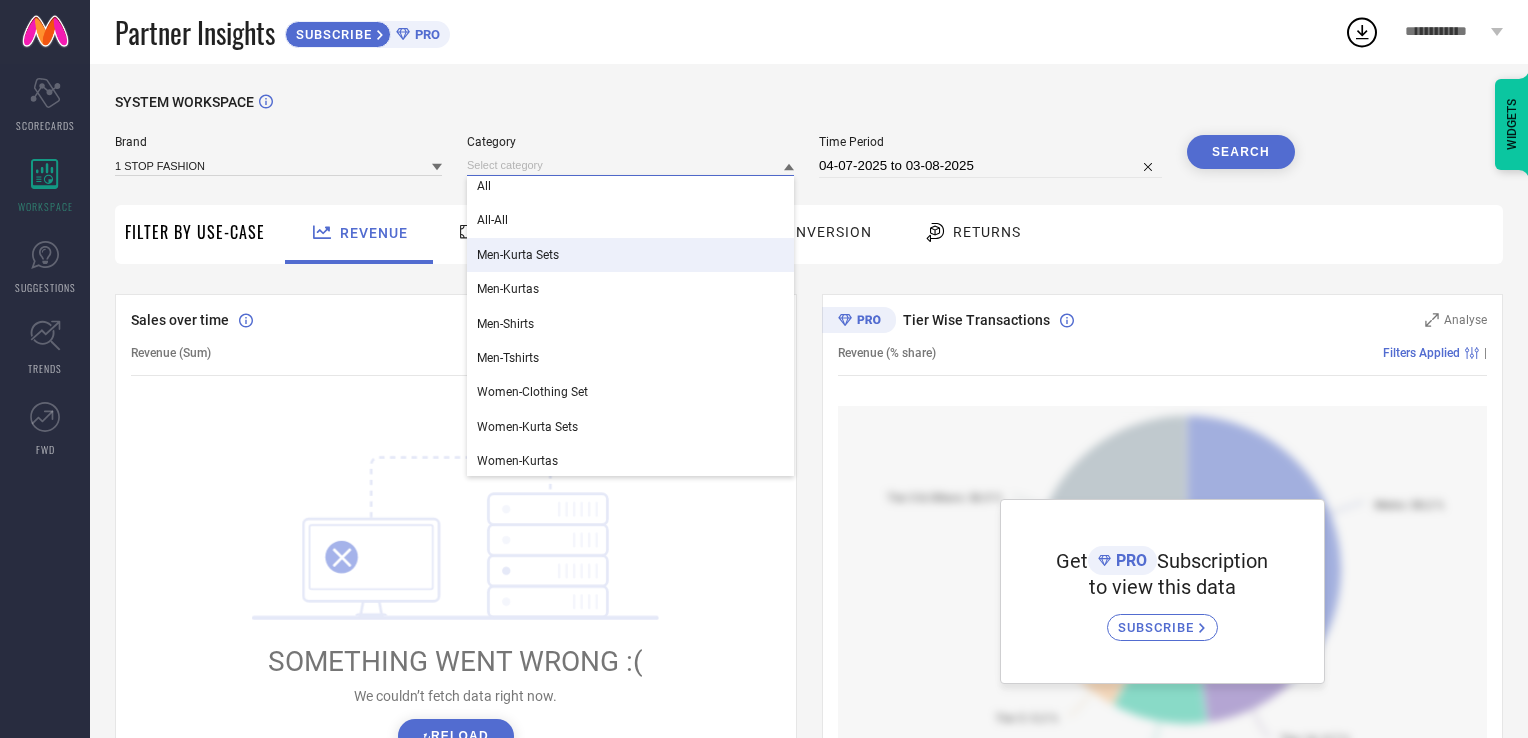 scroll, scrollTop: 9, scrollLeft: 0, axis: vertical 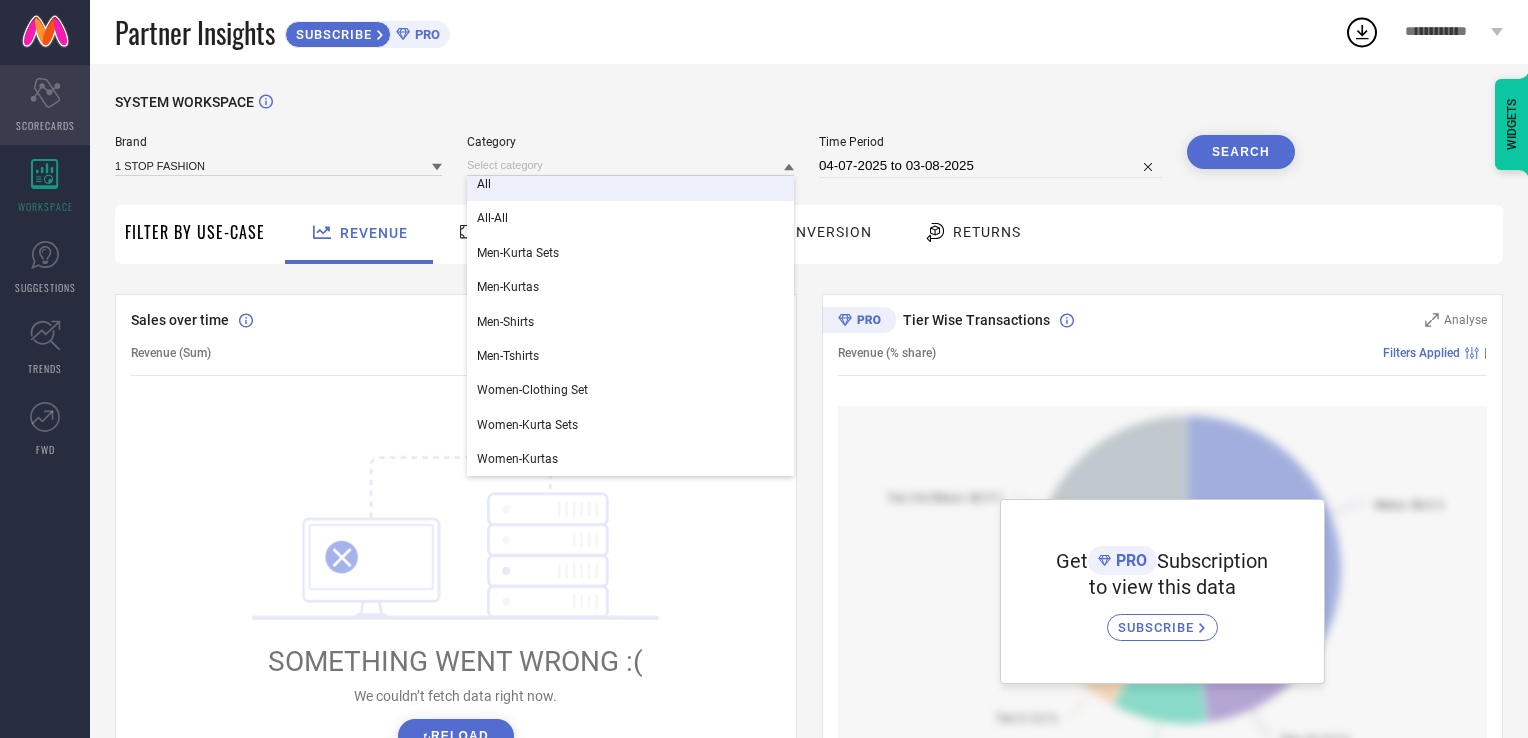click on "Scorecard SCORECARDS" at bounding box center (45, 105) 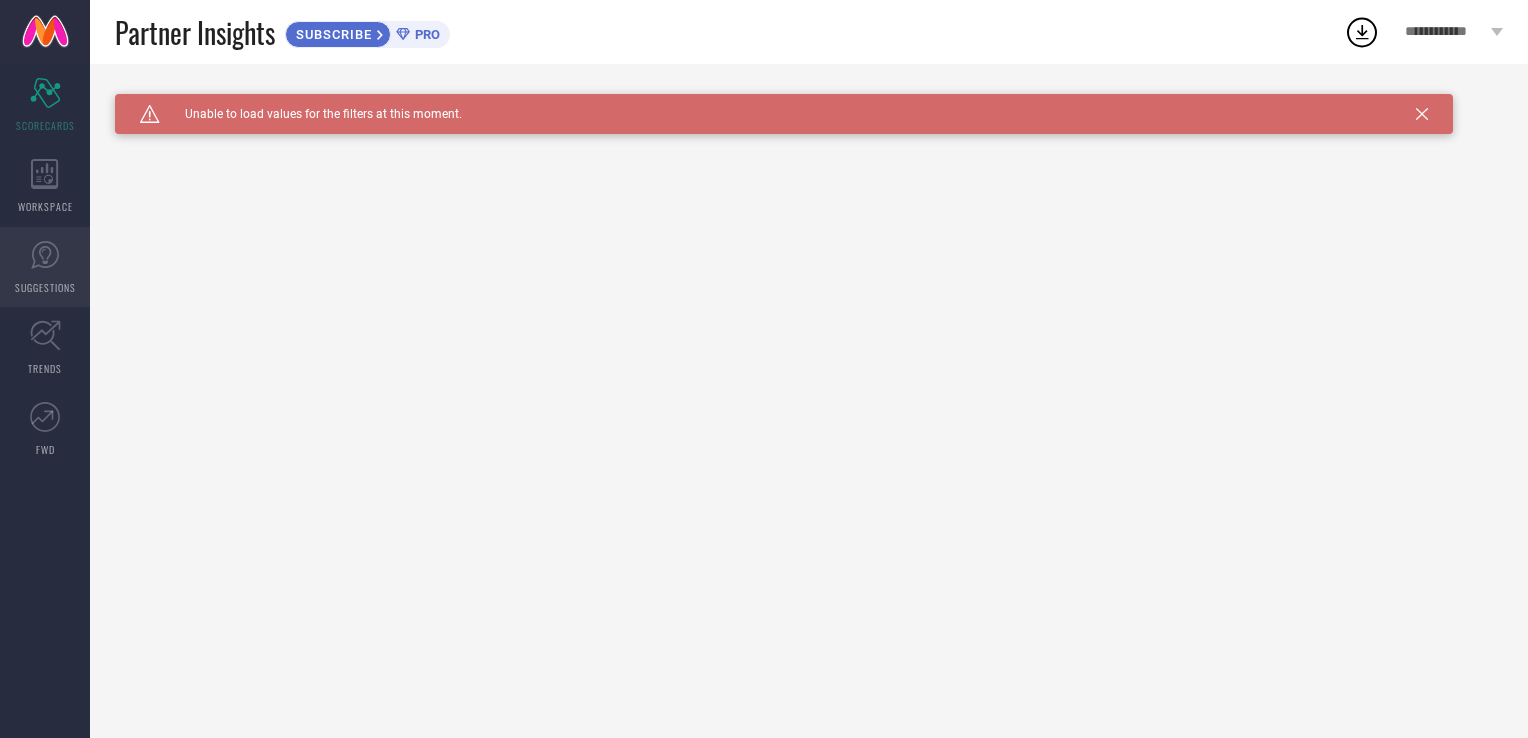 click on "SUGGESTIONS" at bounding box center [45, 287] 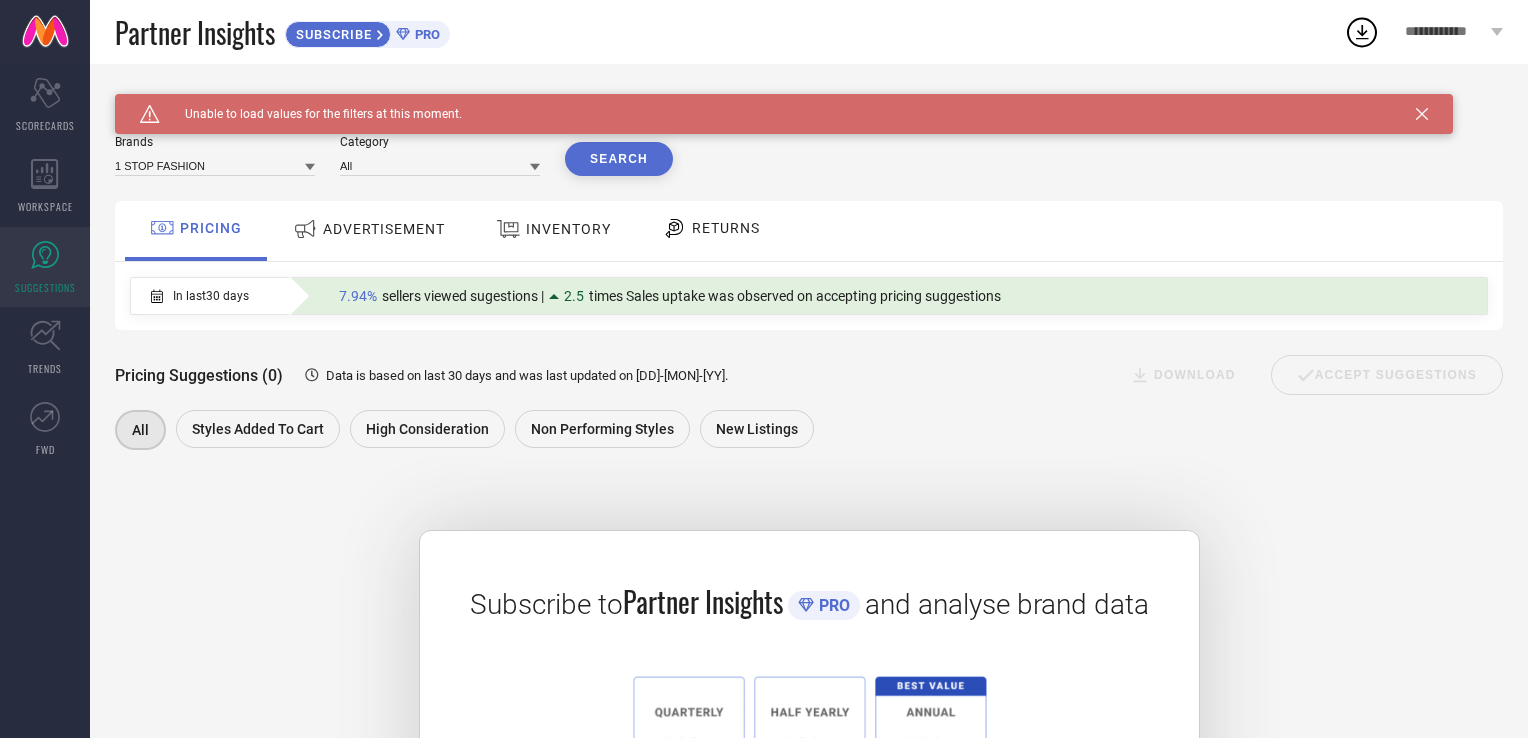 click on "INVENTORY" at bounding box center [568, 229] 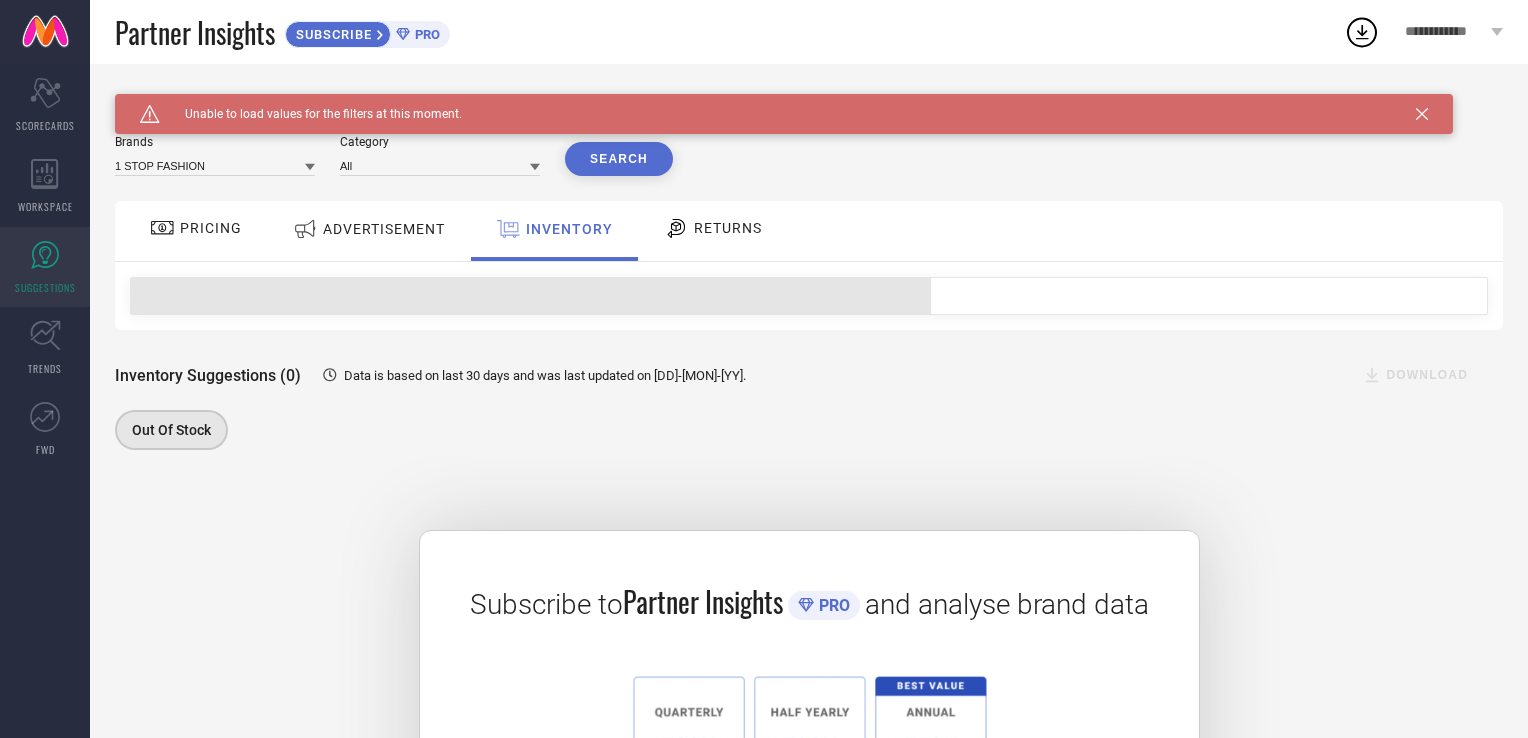 click on "ADVERTISEMENT" at bounding box center (369, 229) 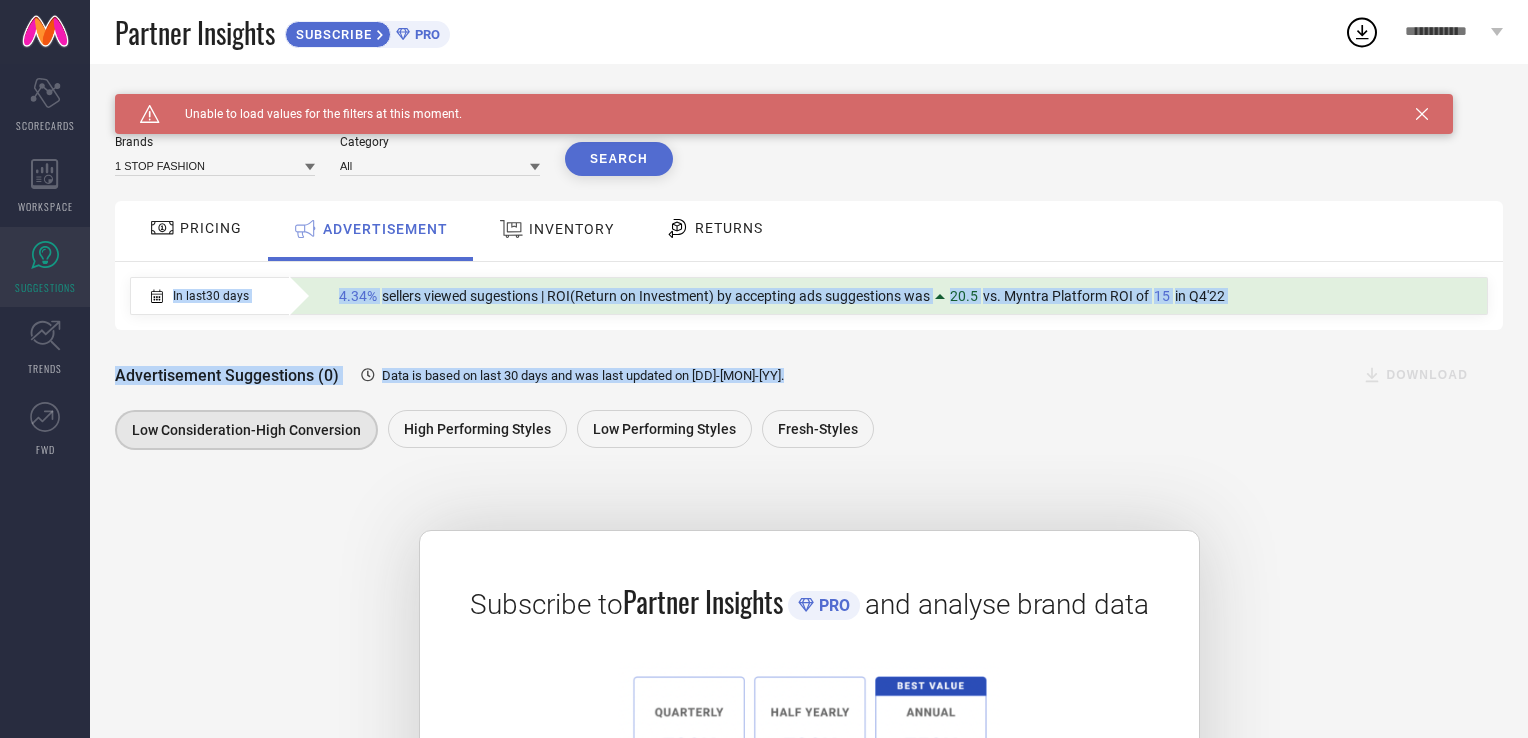 drag, startPoint x: 1524, startPoint y: 234, endPoint x: 1527, endPoint y: 350, distance: 116.03879 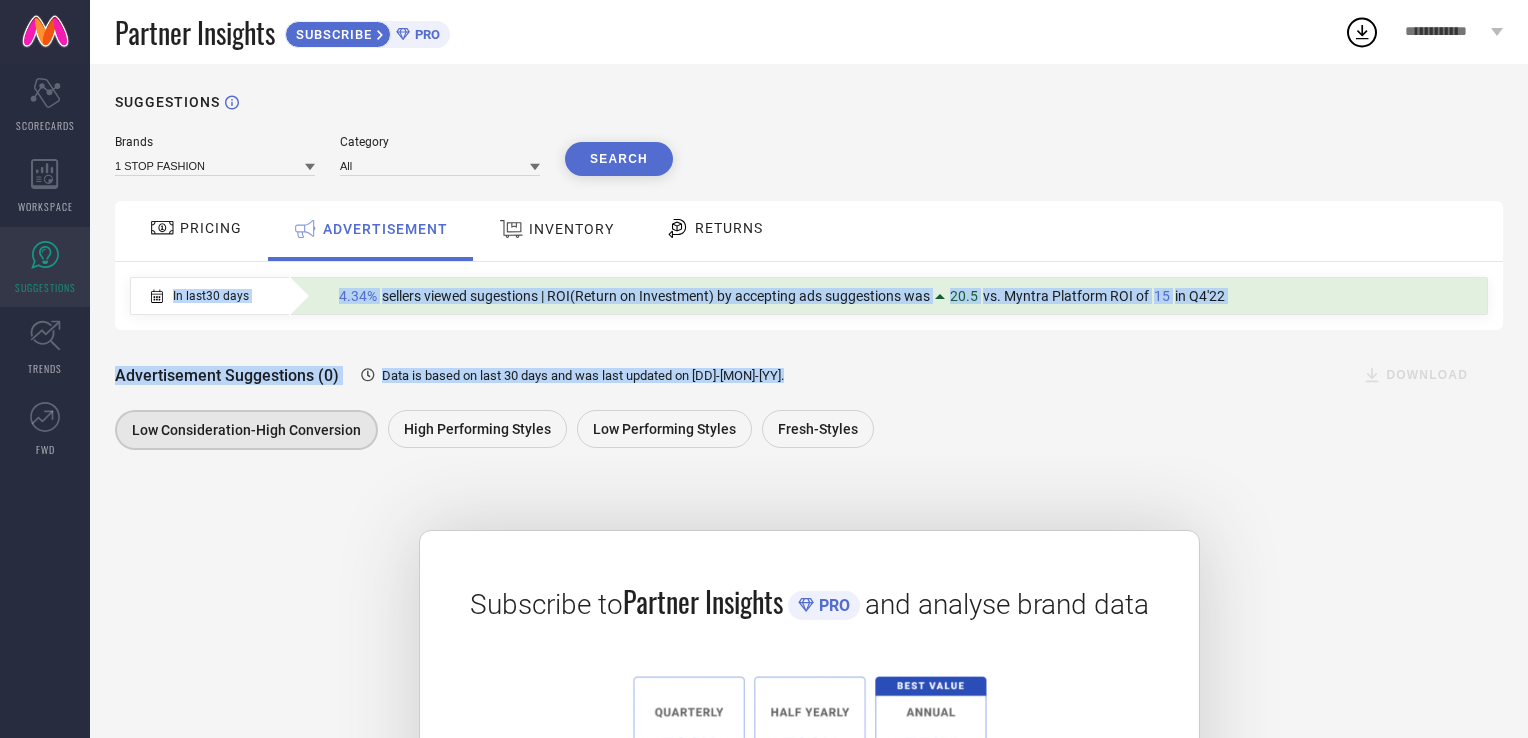 click on "Advertisement Suggestions (0) Data is based on last 30 days and was last updated on 20-Dec-24 . DOWNLOAD" at bounding box center [809, 375] 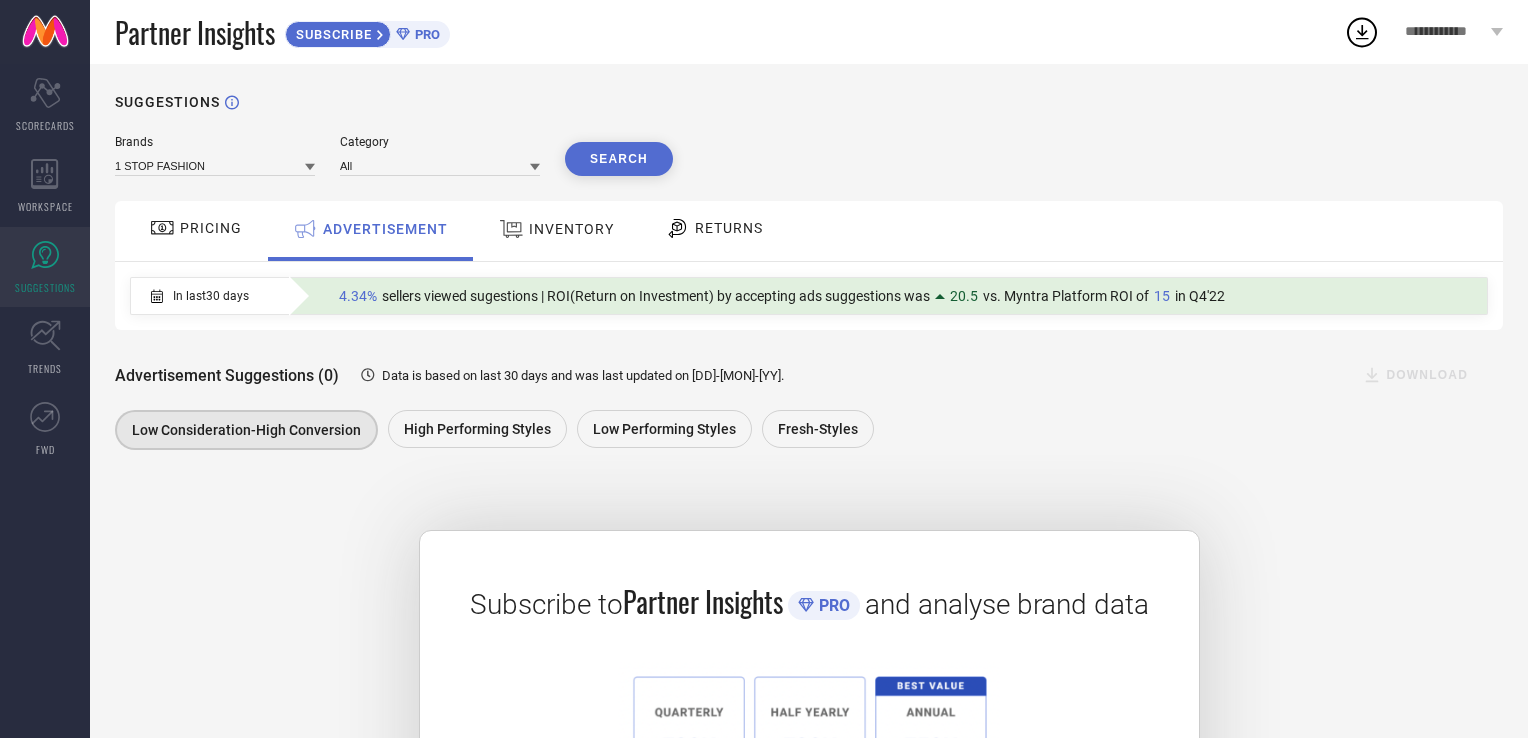 click on "Low Consideration-High Conversion High Performing Styles Low Performing Styles Fresh-Styles" at bounding box center [799, 432] 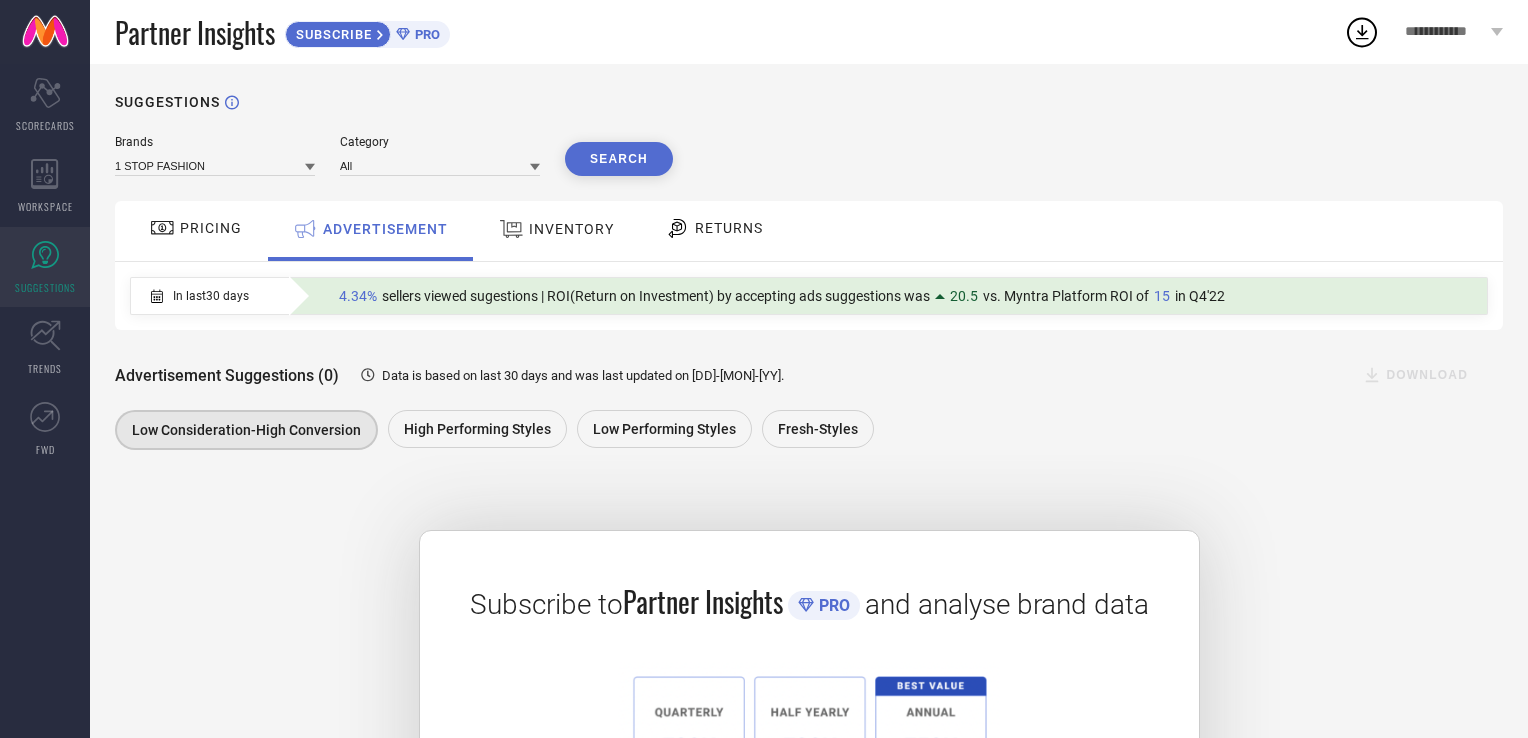 click on "Low Consideration-High Conversion High Performing Styles Low Performing Styles Fresh-Styles" at bounding box center (799, 432) 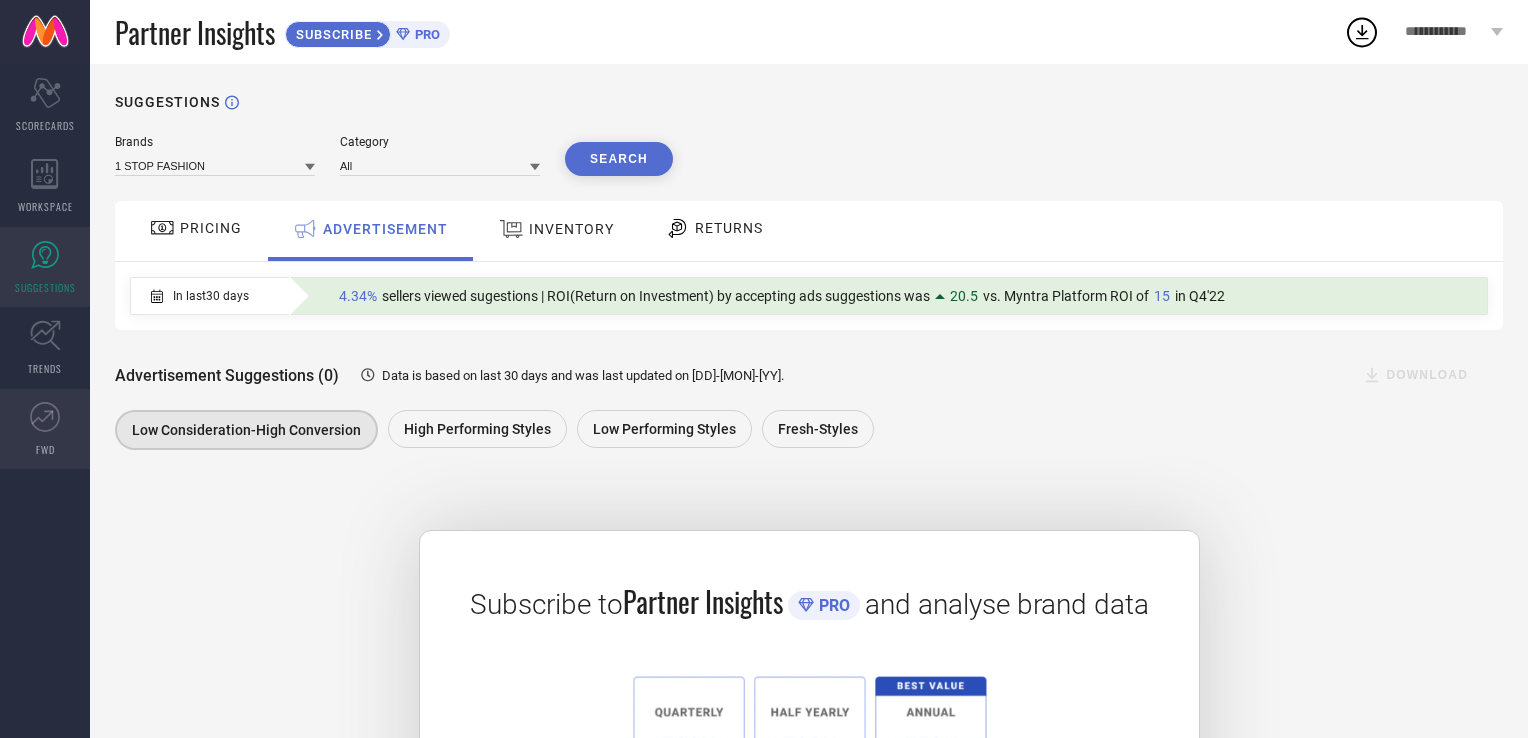 click 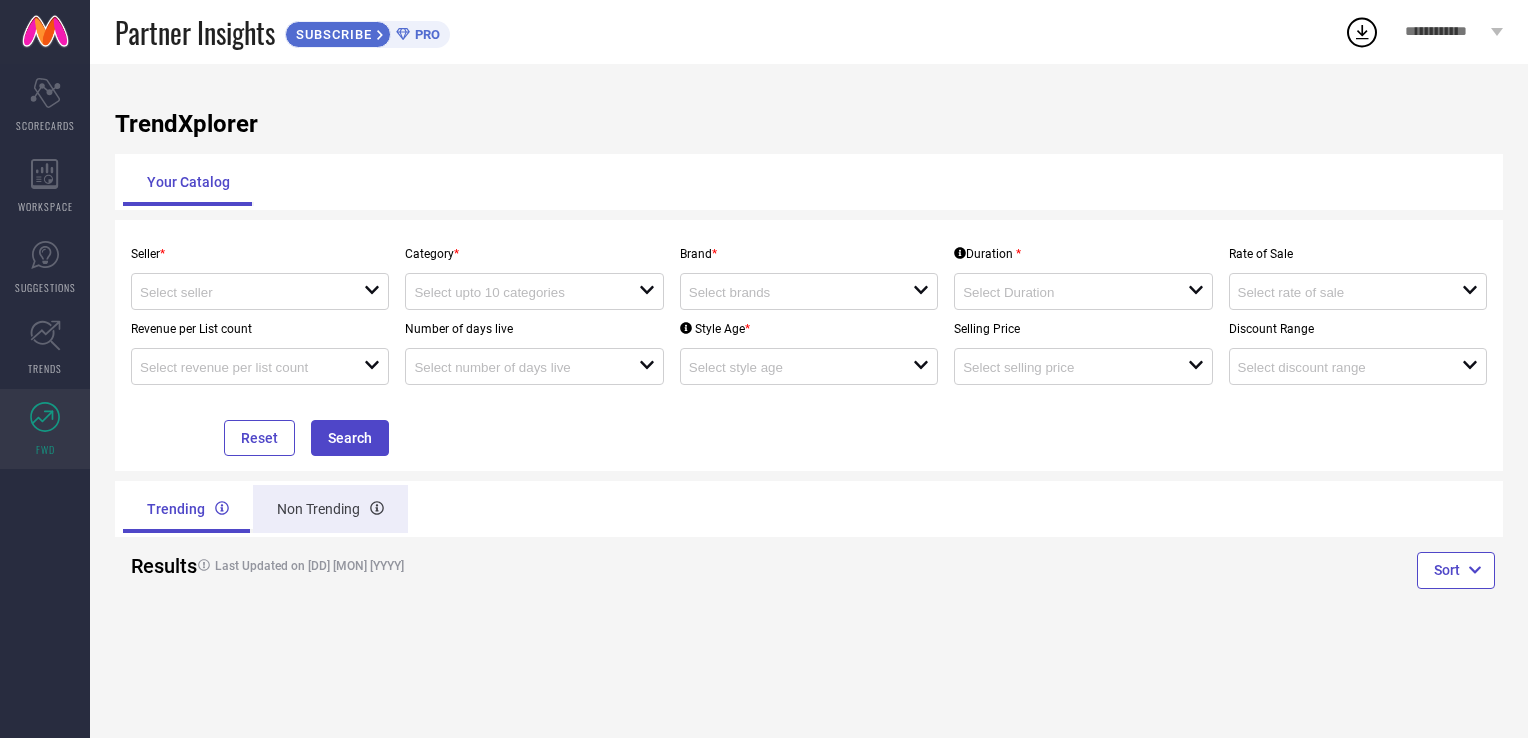 click on "Non Trending" at bounding box center (330, 509) 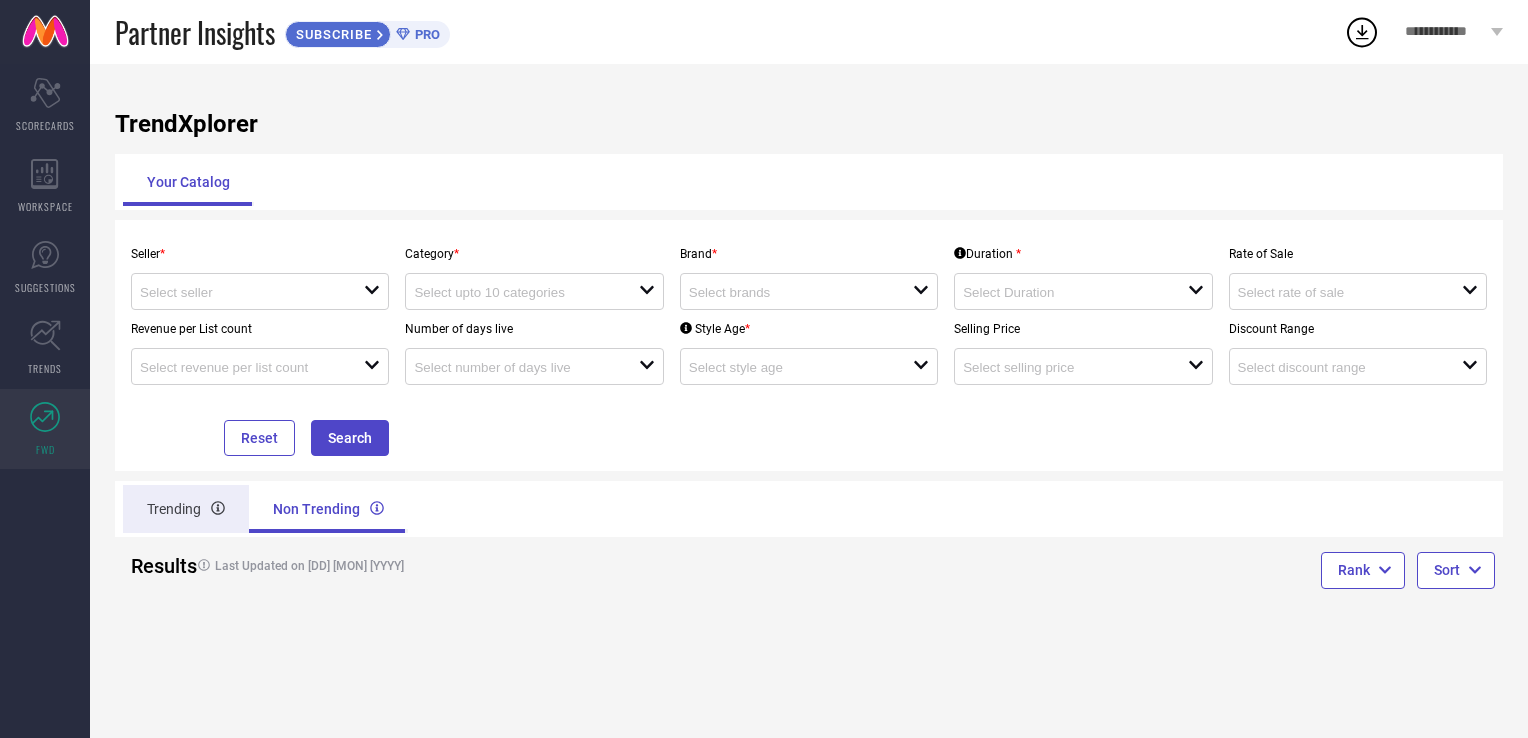 click on "Trending" at bounding box center (186, 509) 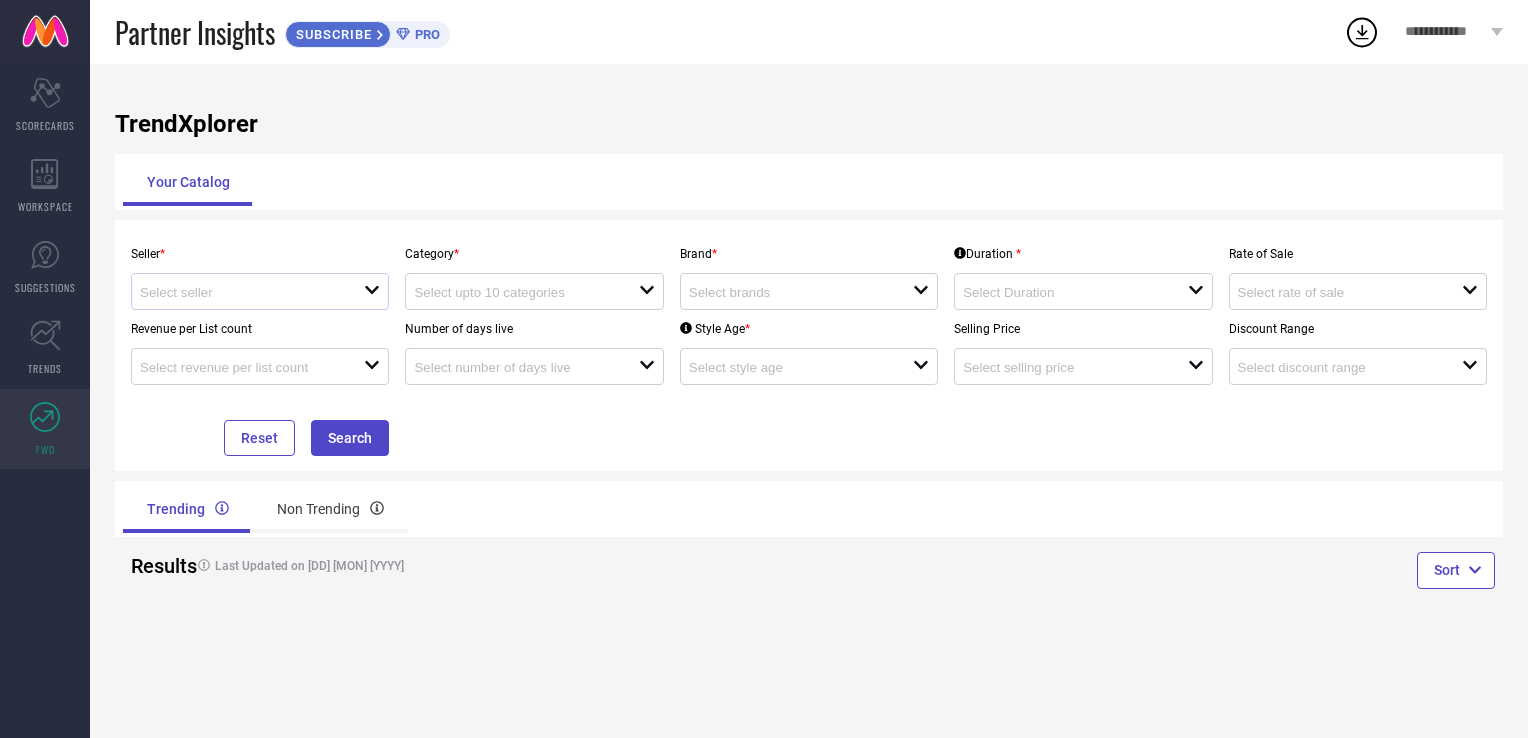 click on "open" 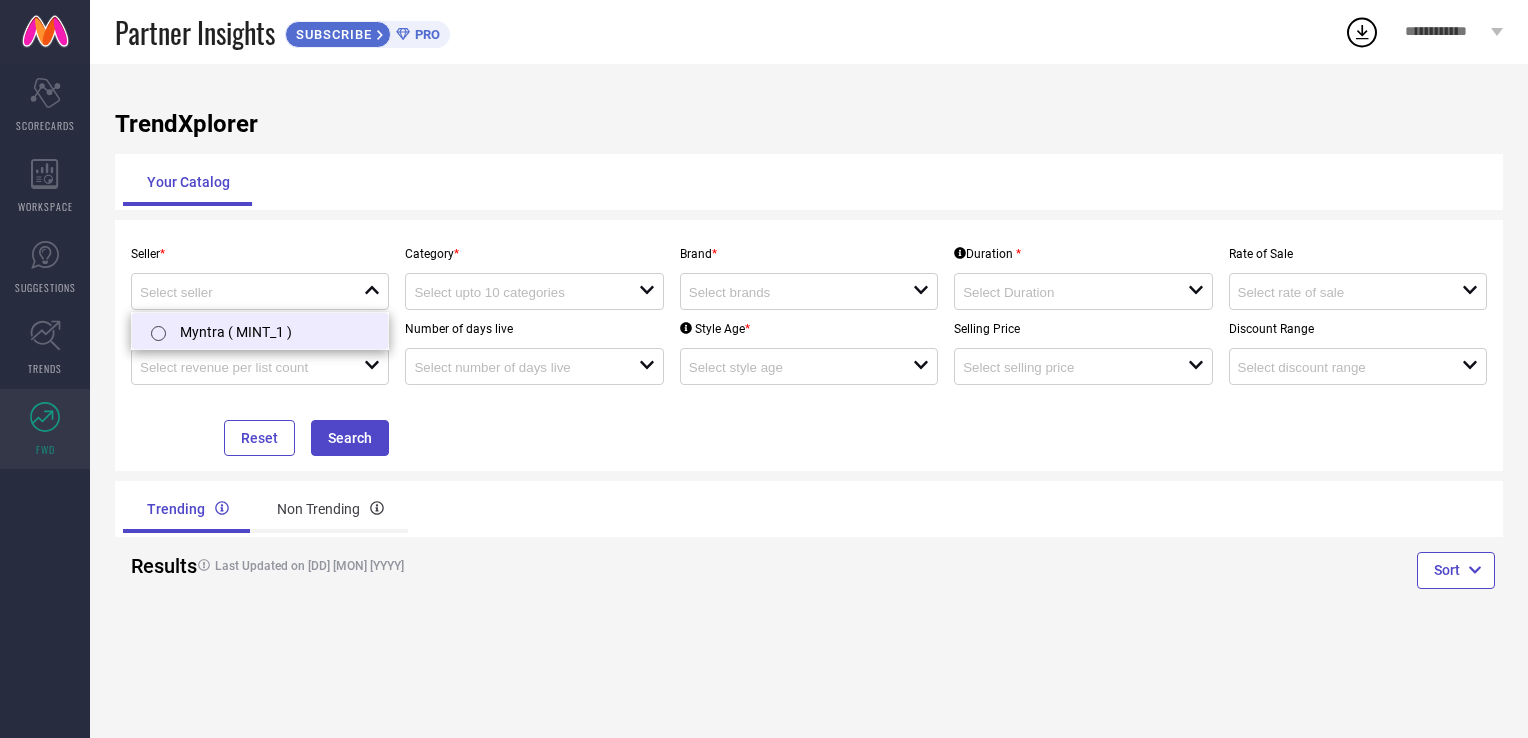 click on "Myntra ( MINT_1 )" at bounding box center (260, 331) 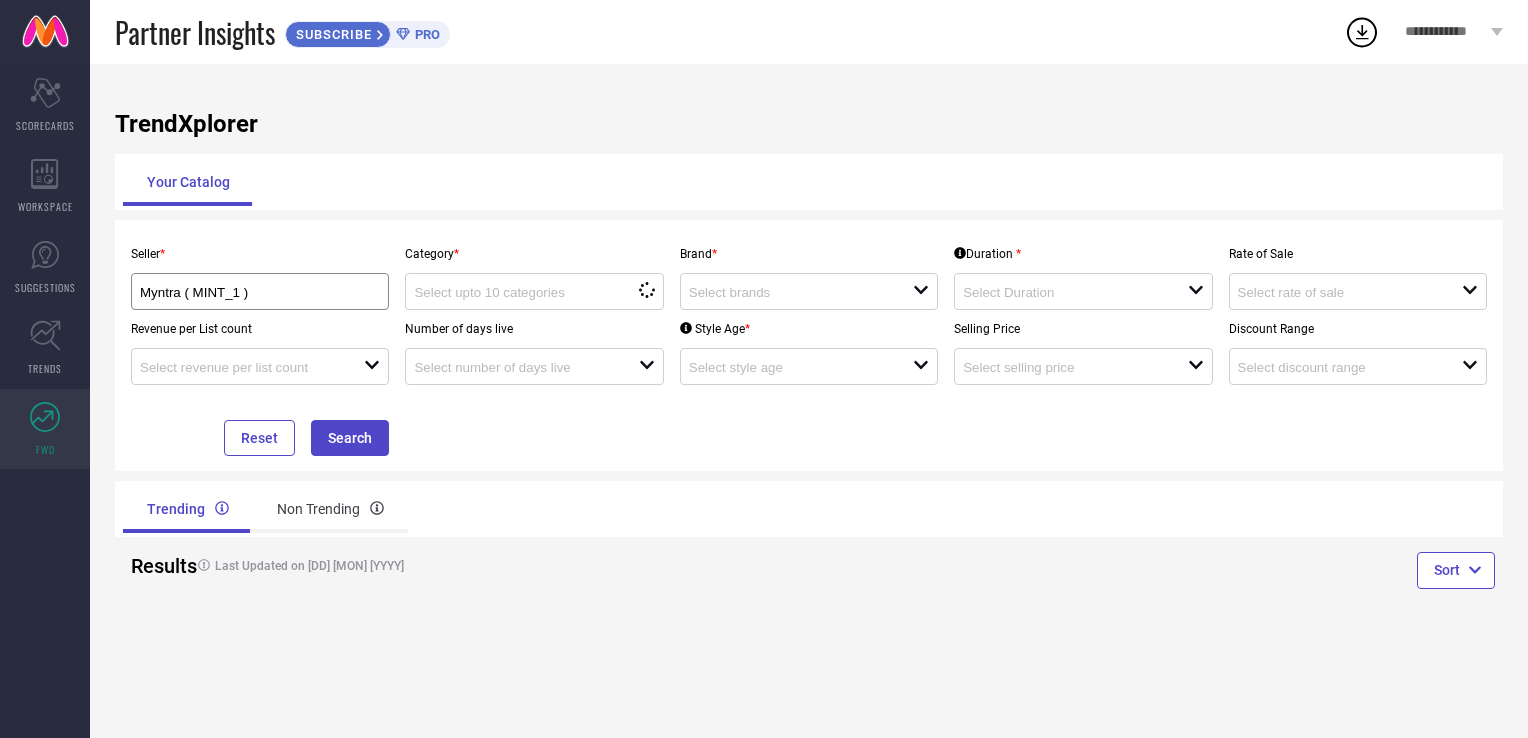click on "Category * loading options" at bounding box center [534, 272] 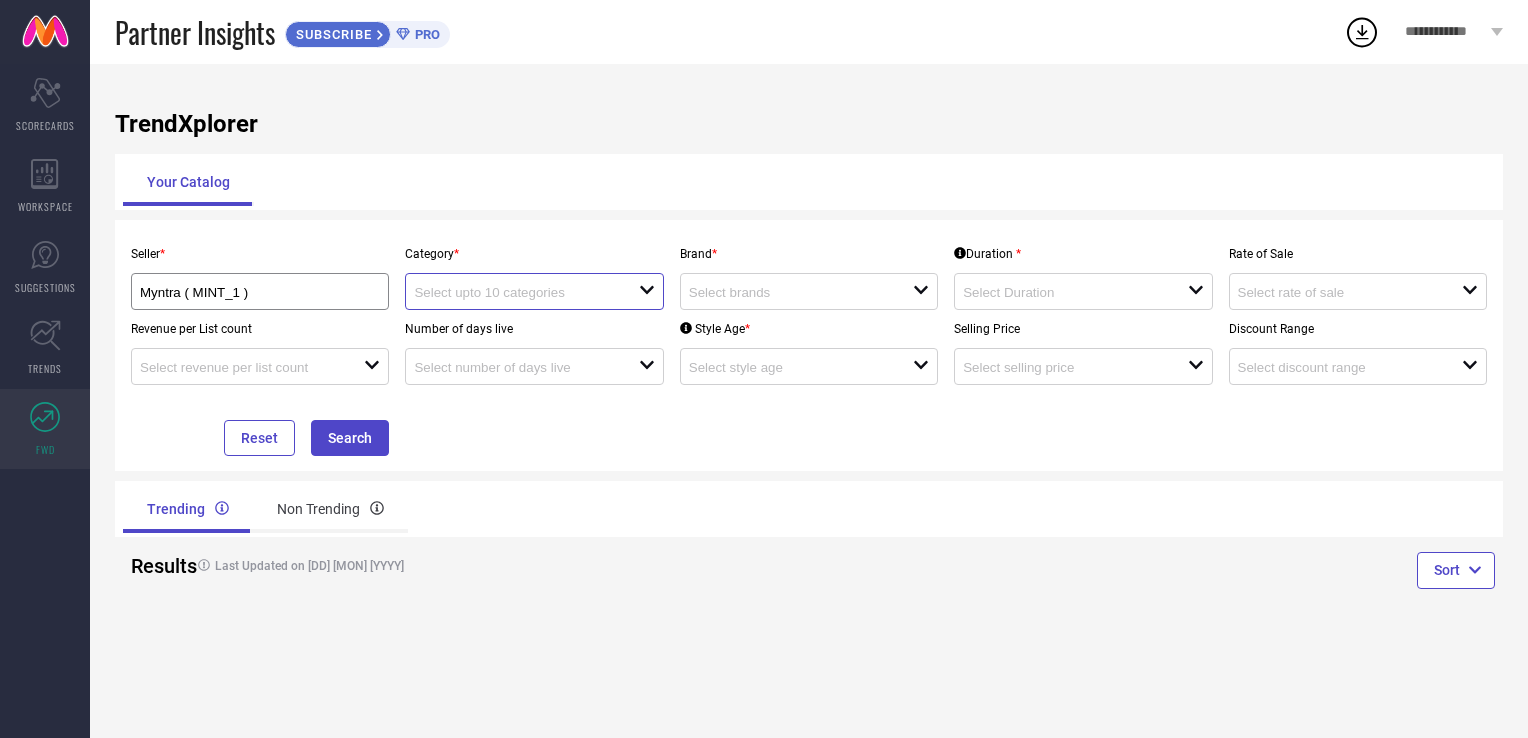 click at bounding box center [515, 292] 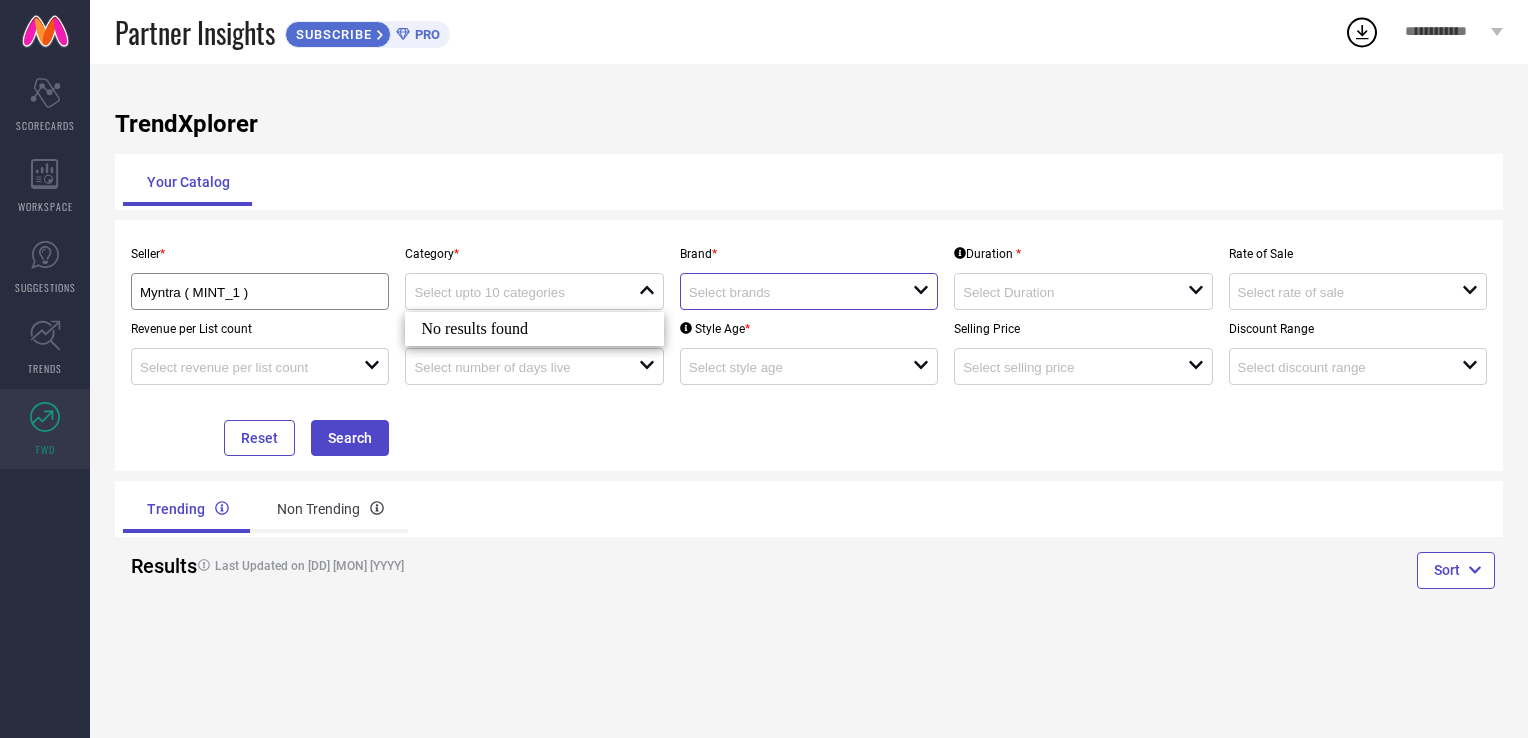 click at bounding box center (790, 292) 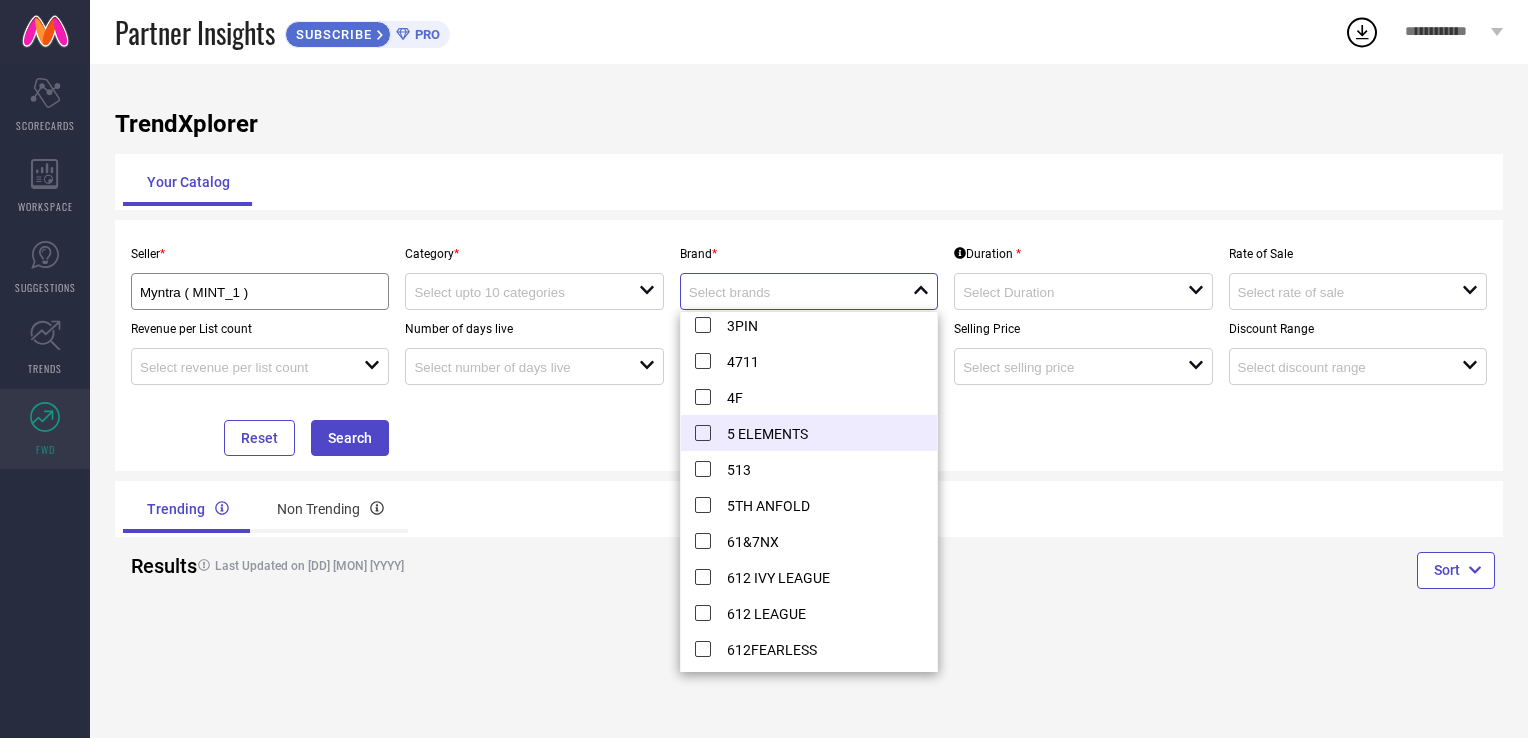 scroll, scrollTop: 1000, scrollLeft: 0, axis: vertical 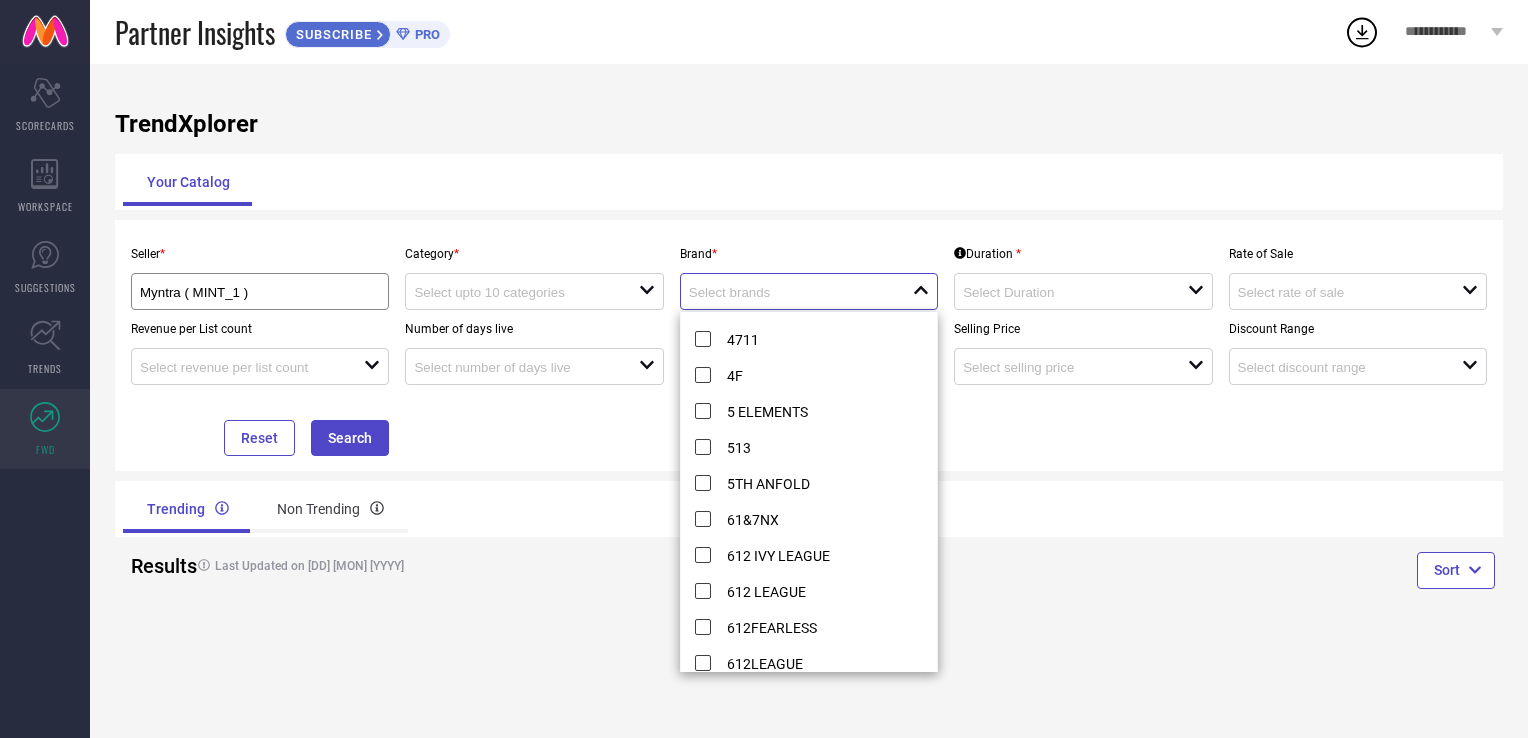 click at bounding box center (790, 292) 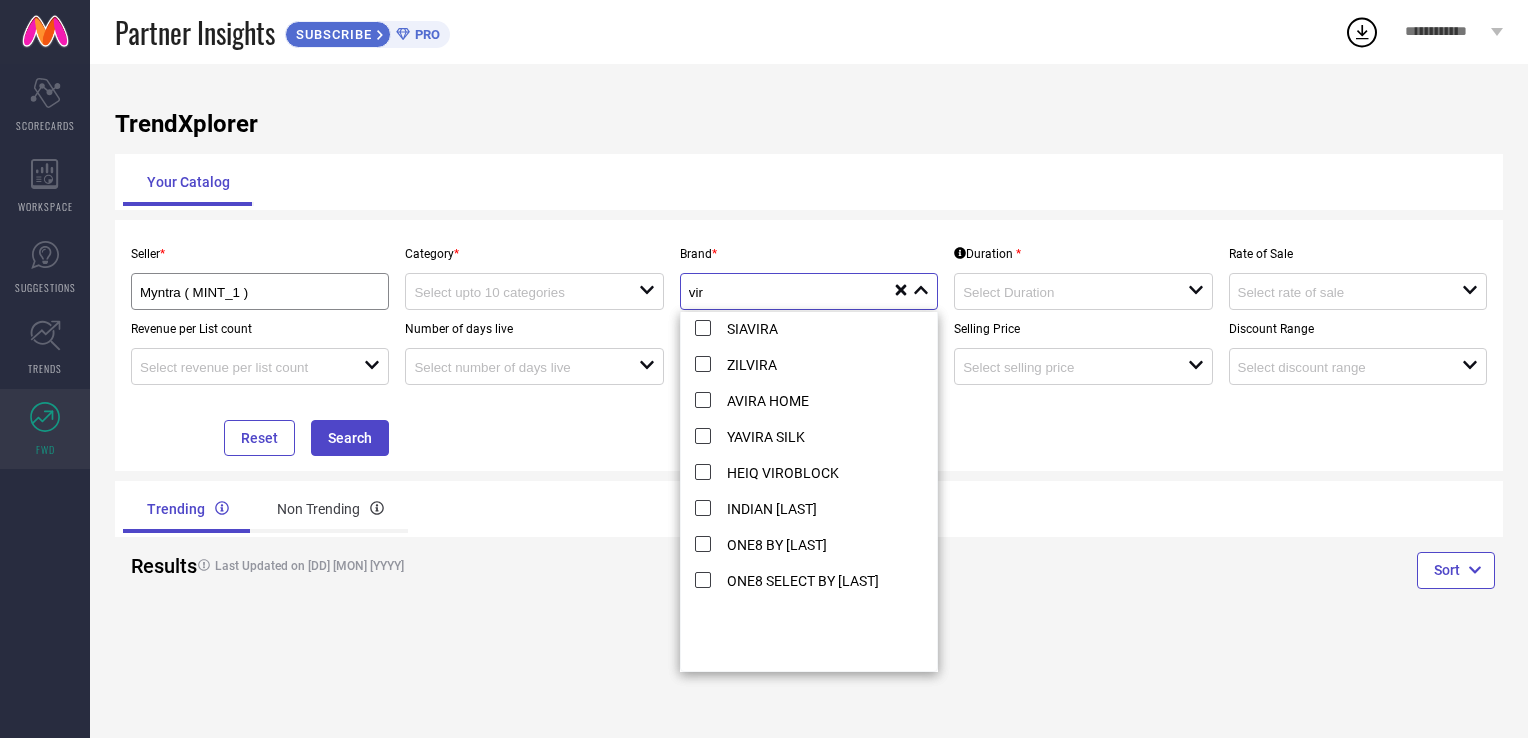 scroll, scrollTop: 291, scrollLeft: 0, axis: vertical 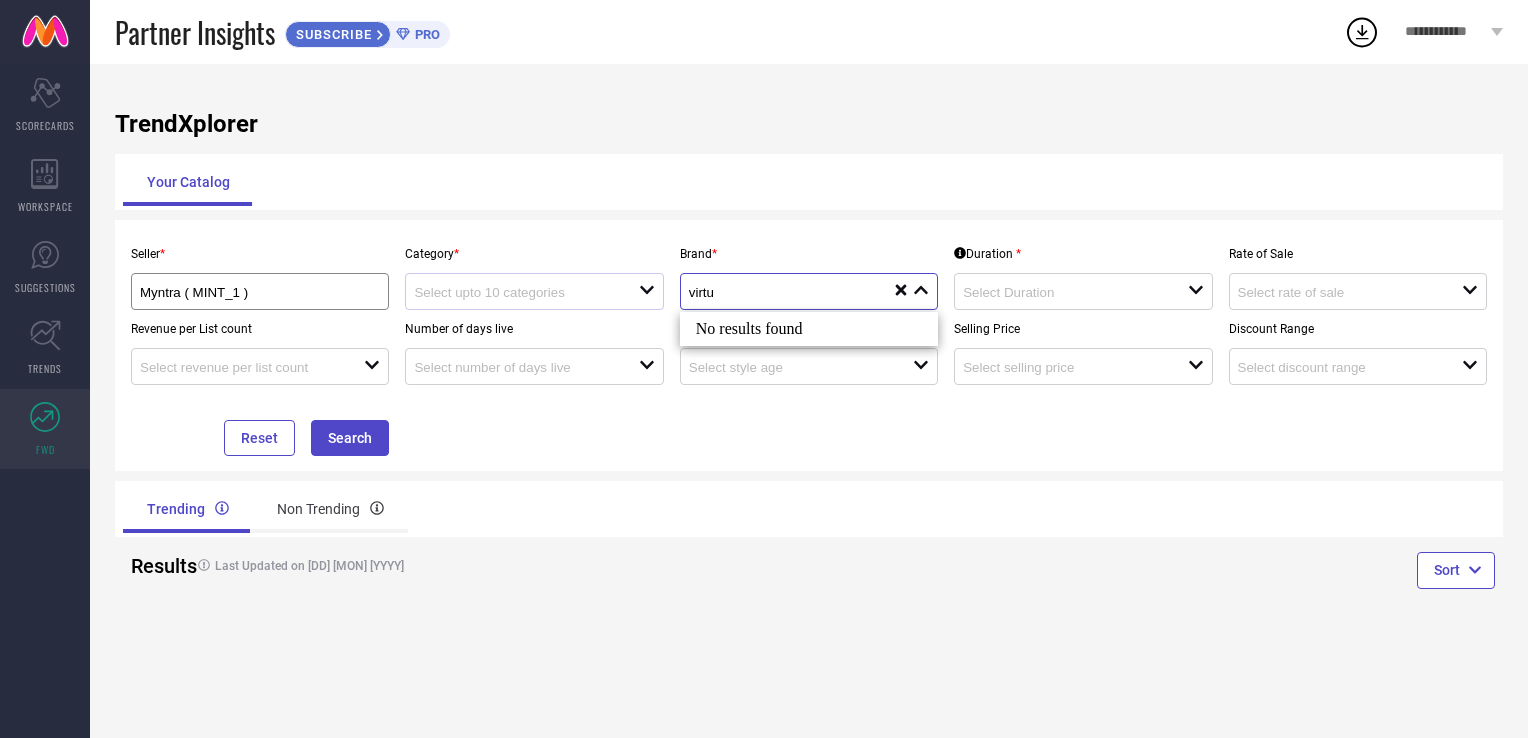 type on "virtu" 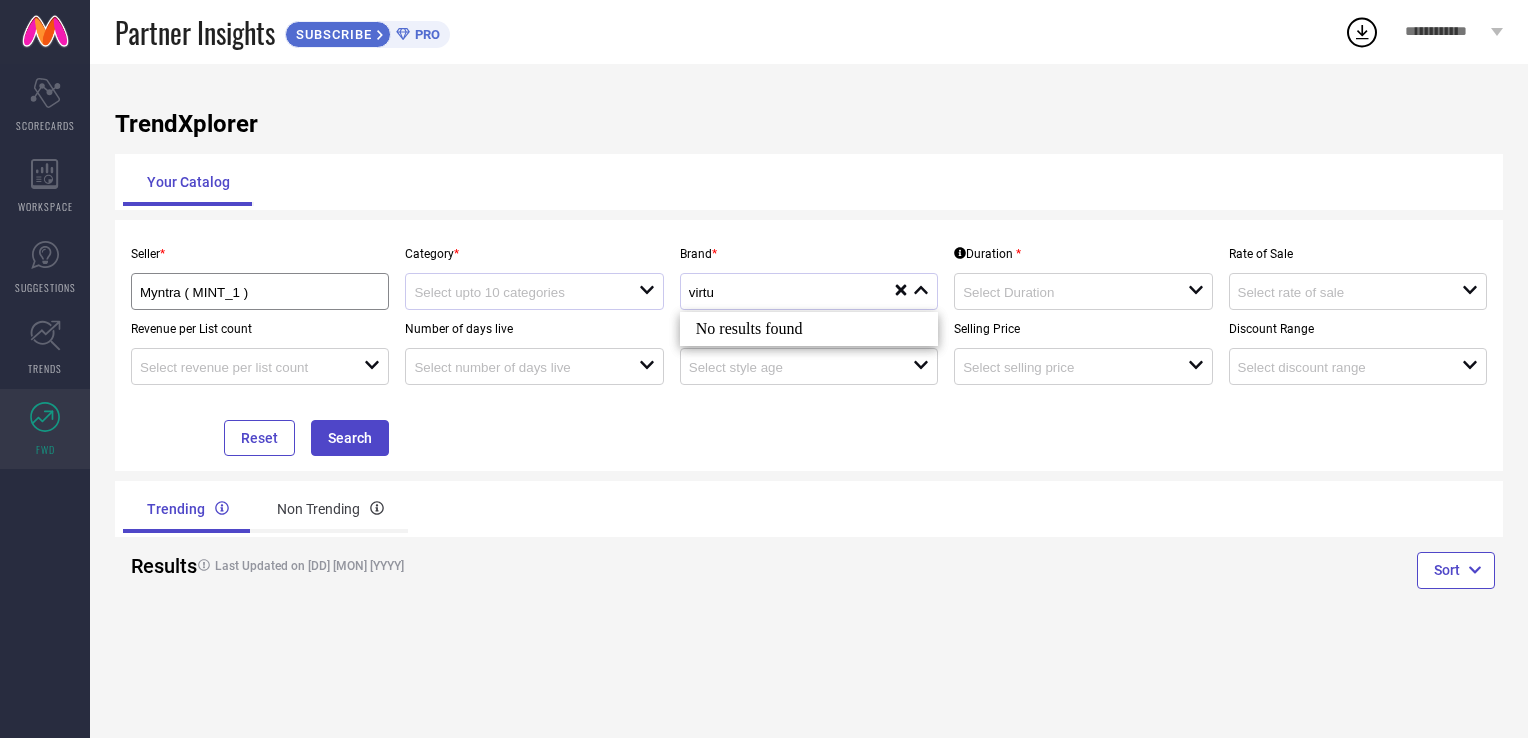 click on "open" at bounding box center [534, 291] 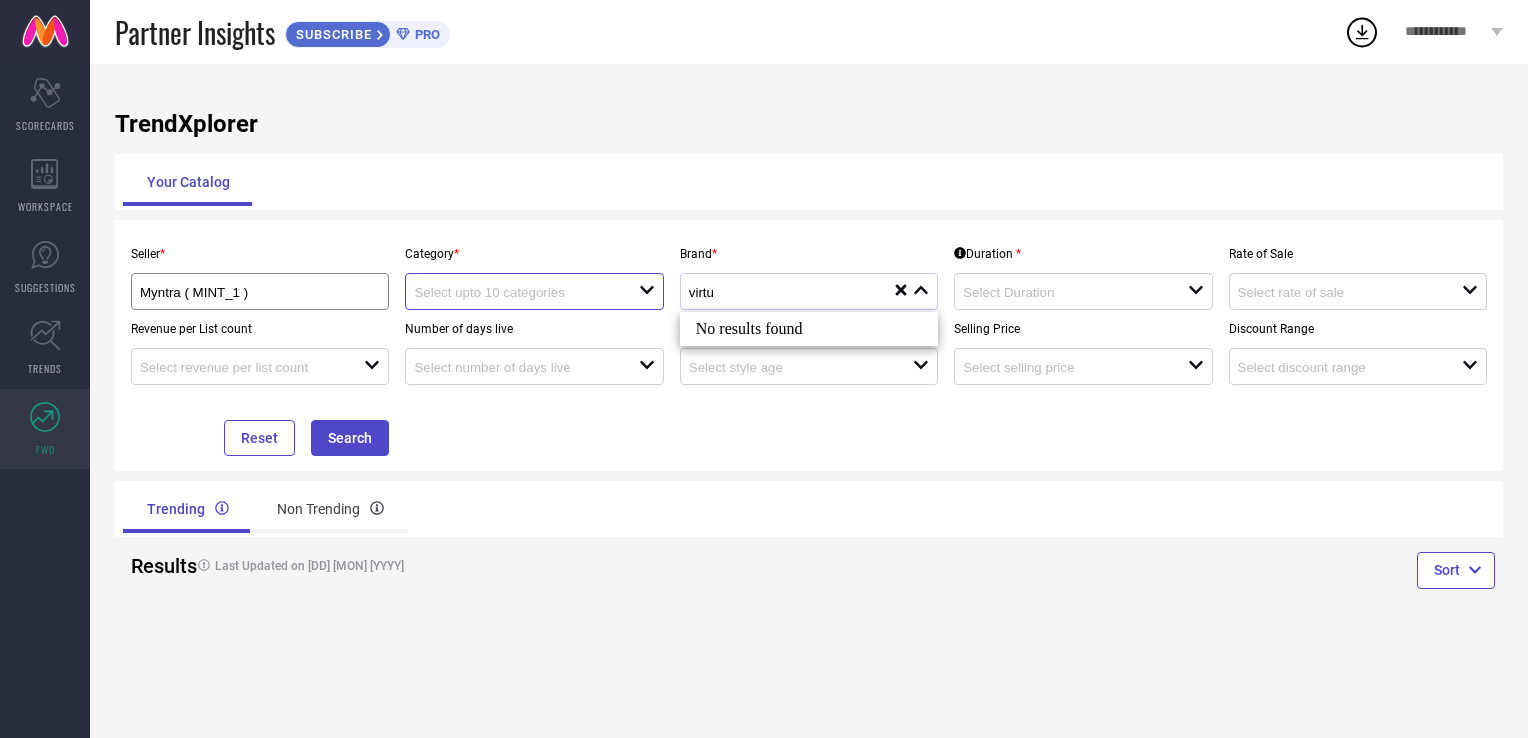 type 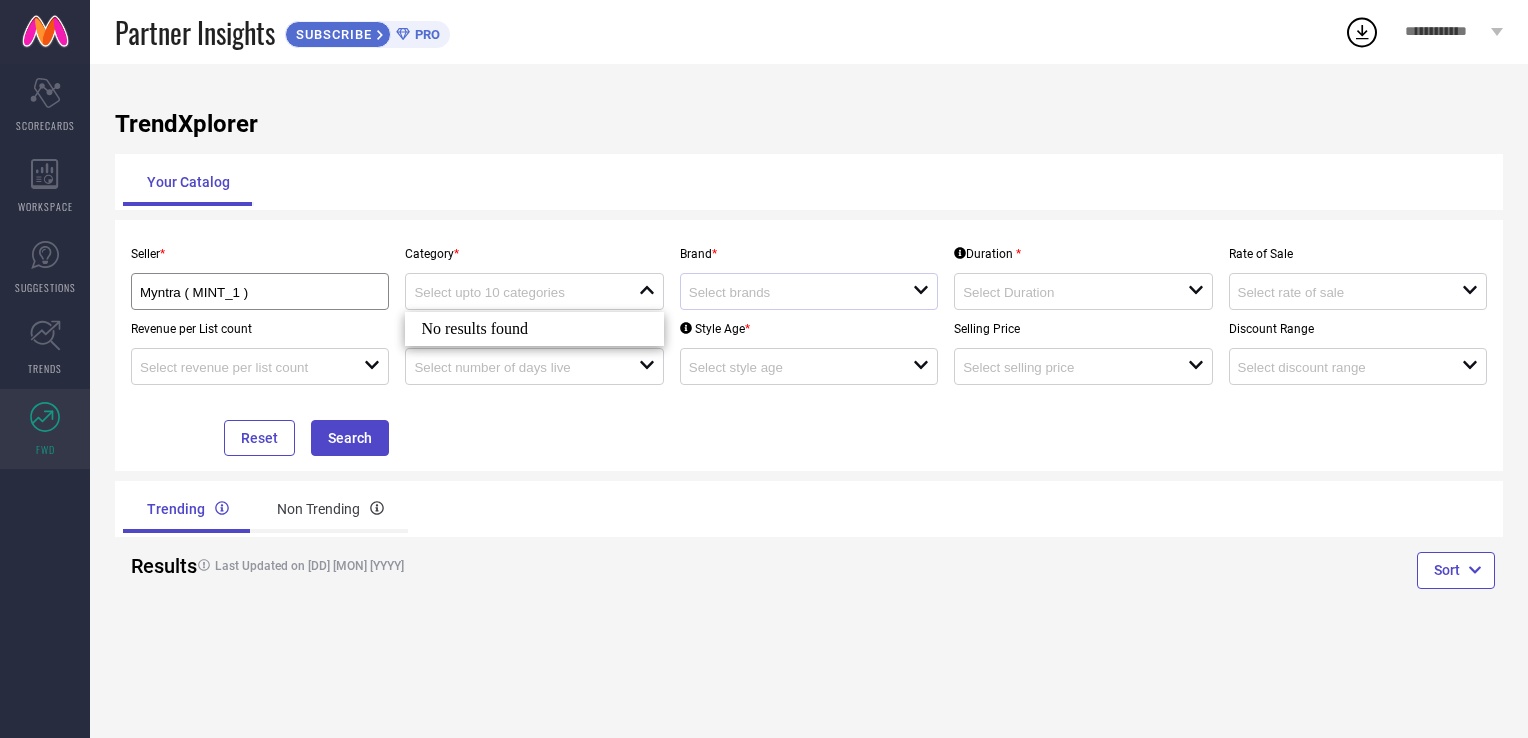 click on "Seller  * Myntra ( MINT_1 ) Category  * close Brand  * open  Duration   * open Rate of Sale open Revenue per List count open Number of days live open   Style Age * open Selling Price open Discount Range open Reset Search" at bounding box center (809, 345) 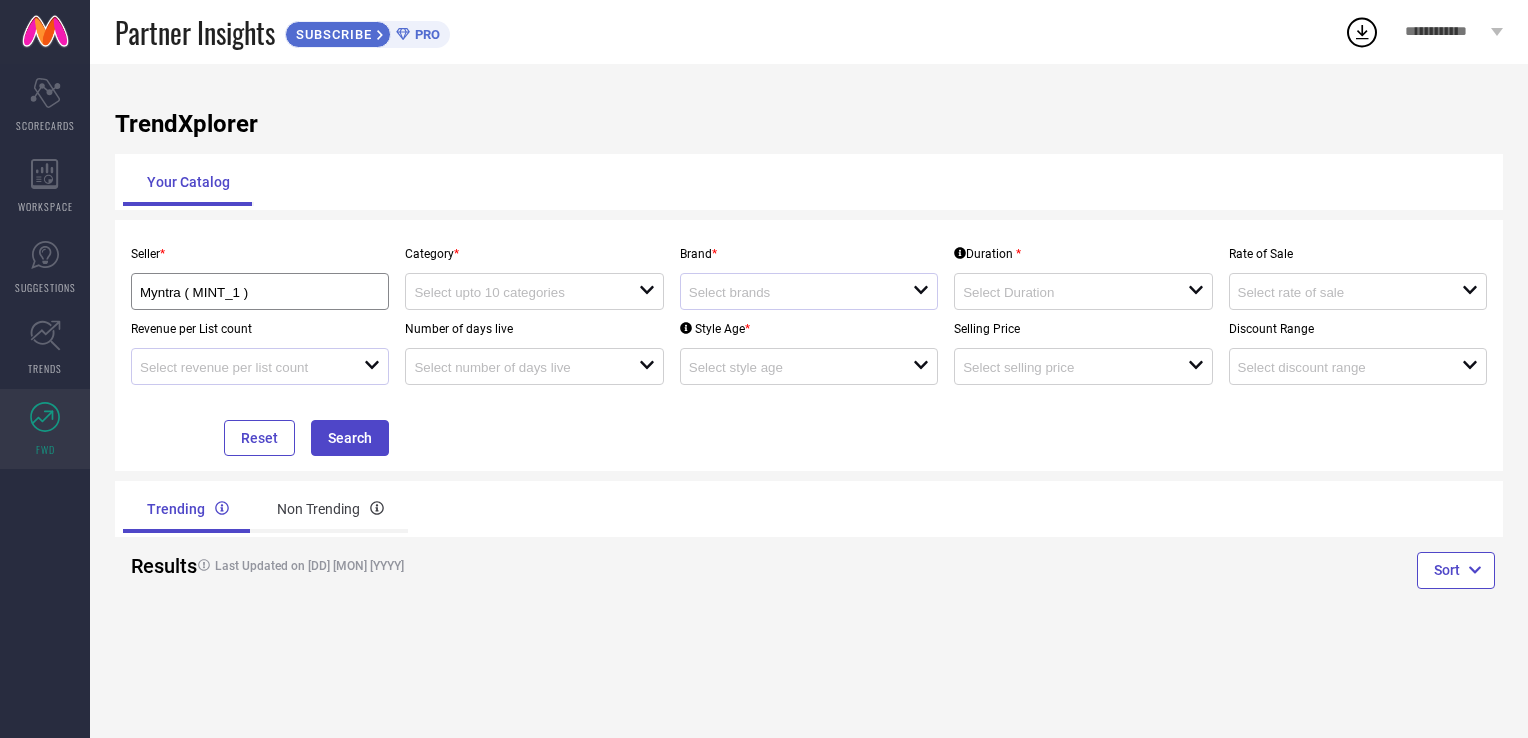 click on "open" at bounding box center [260, 366] 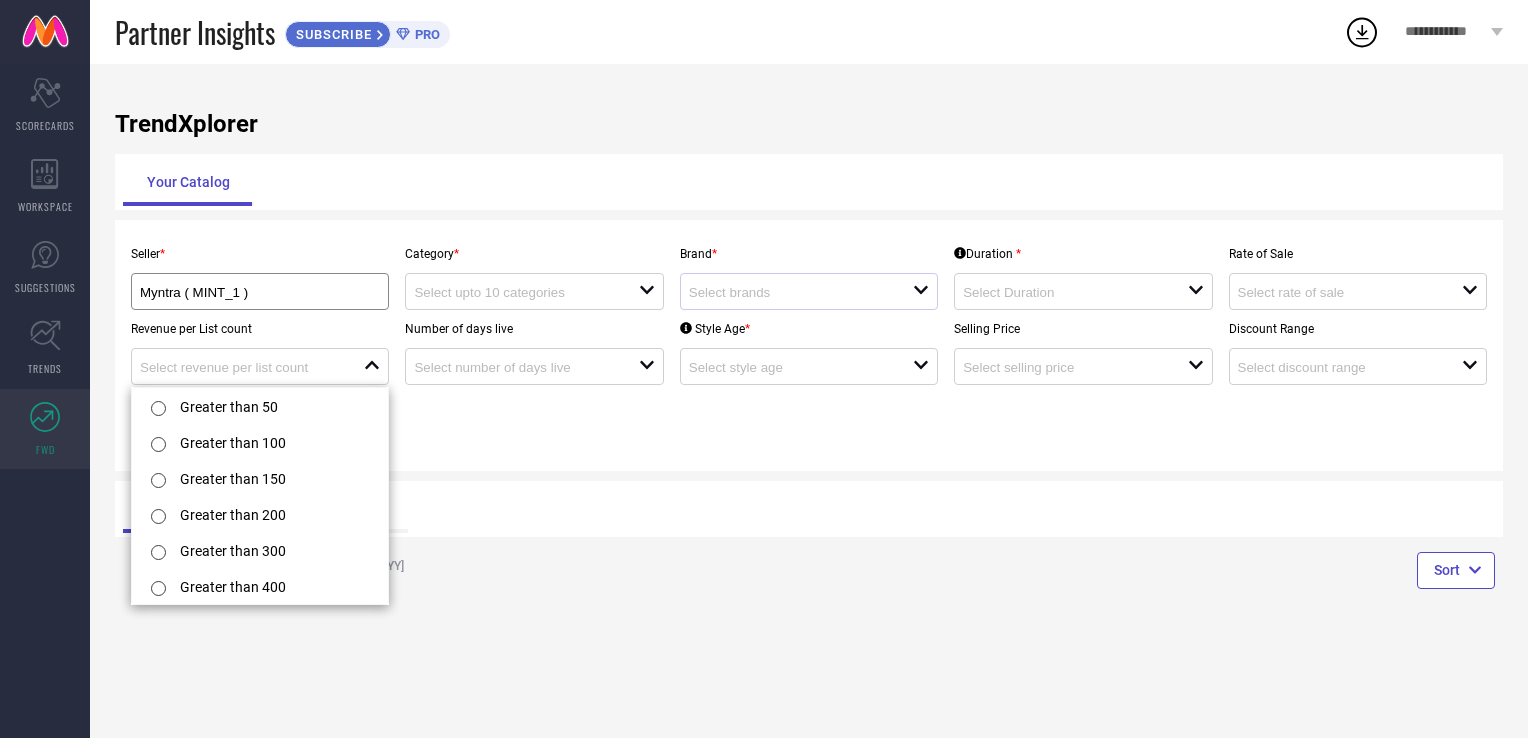 click on "Seller * Myntra ( MINT_1 ) Category * open Brand * open Duration * open Rate of Sale open Revenue per List count close Number of days live open Style Age * open Selling Price open Discount Range open Reset Search" at bounding box center (809, 345) 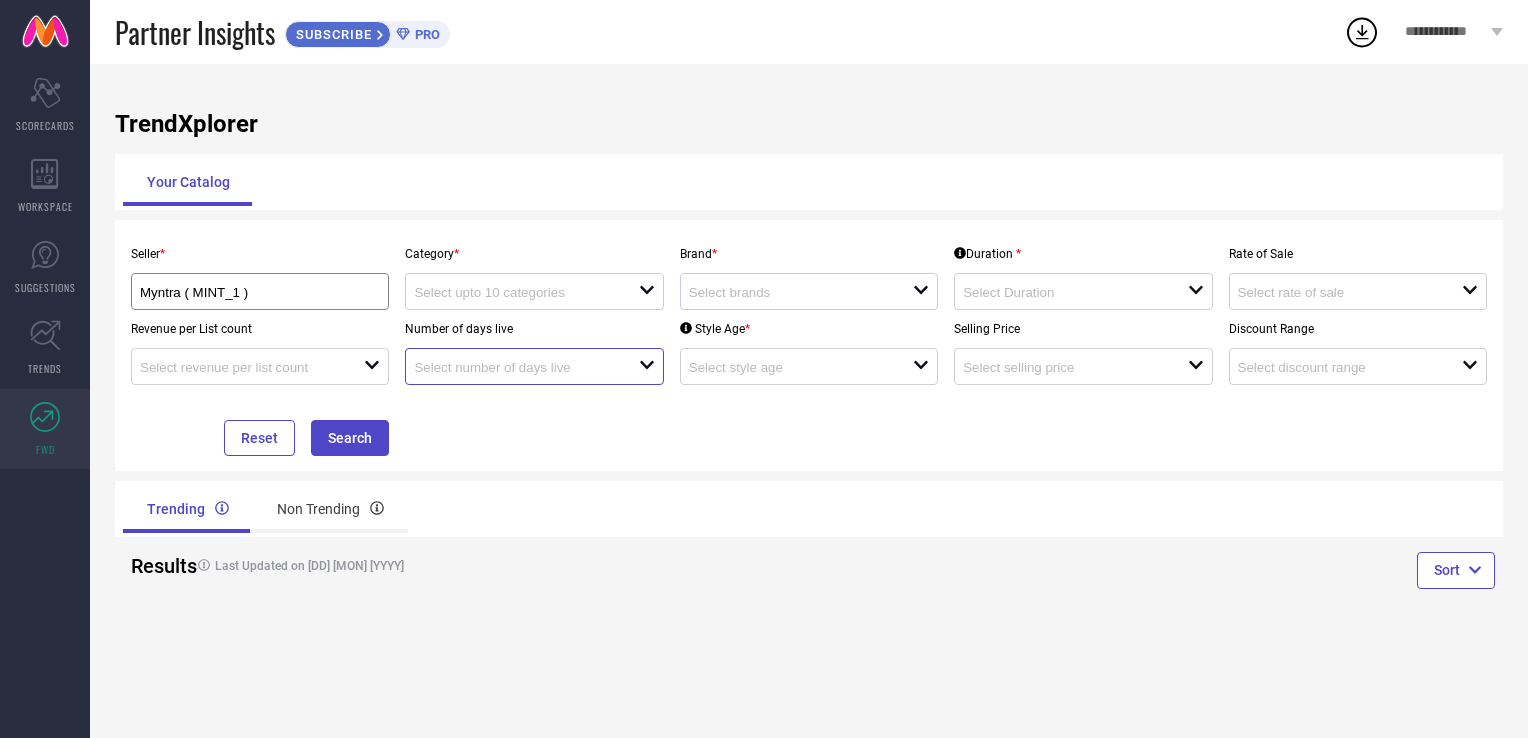 click at bounding box center [515, 367] 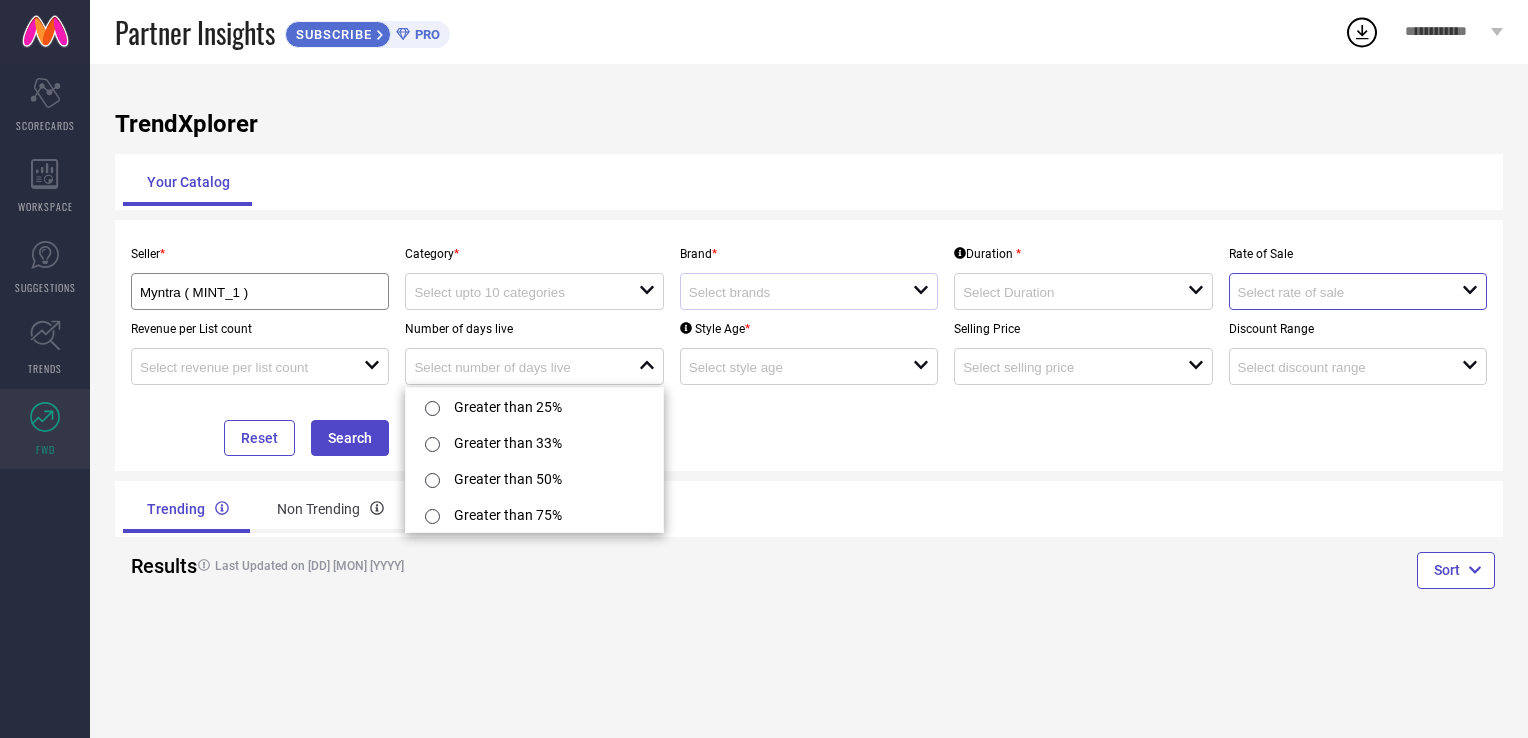 click at bounding box center (1339, 292) 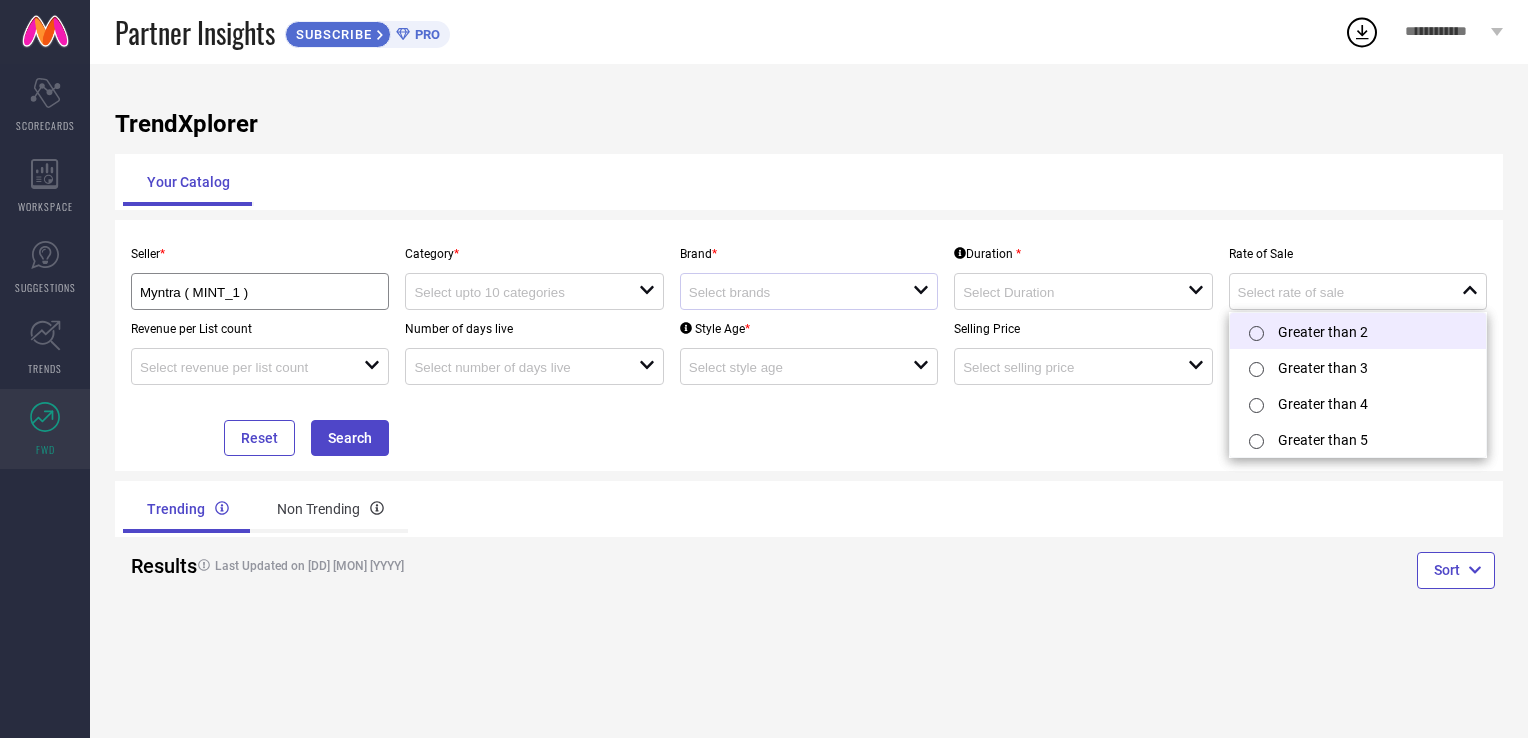 click at bounding box center (1256, 333) 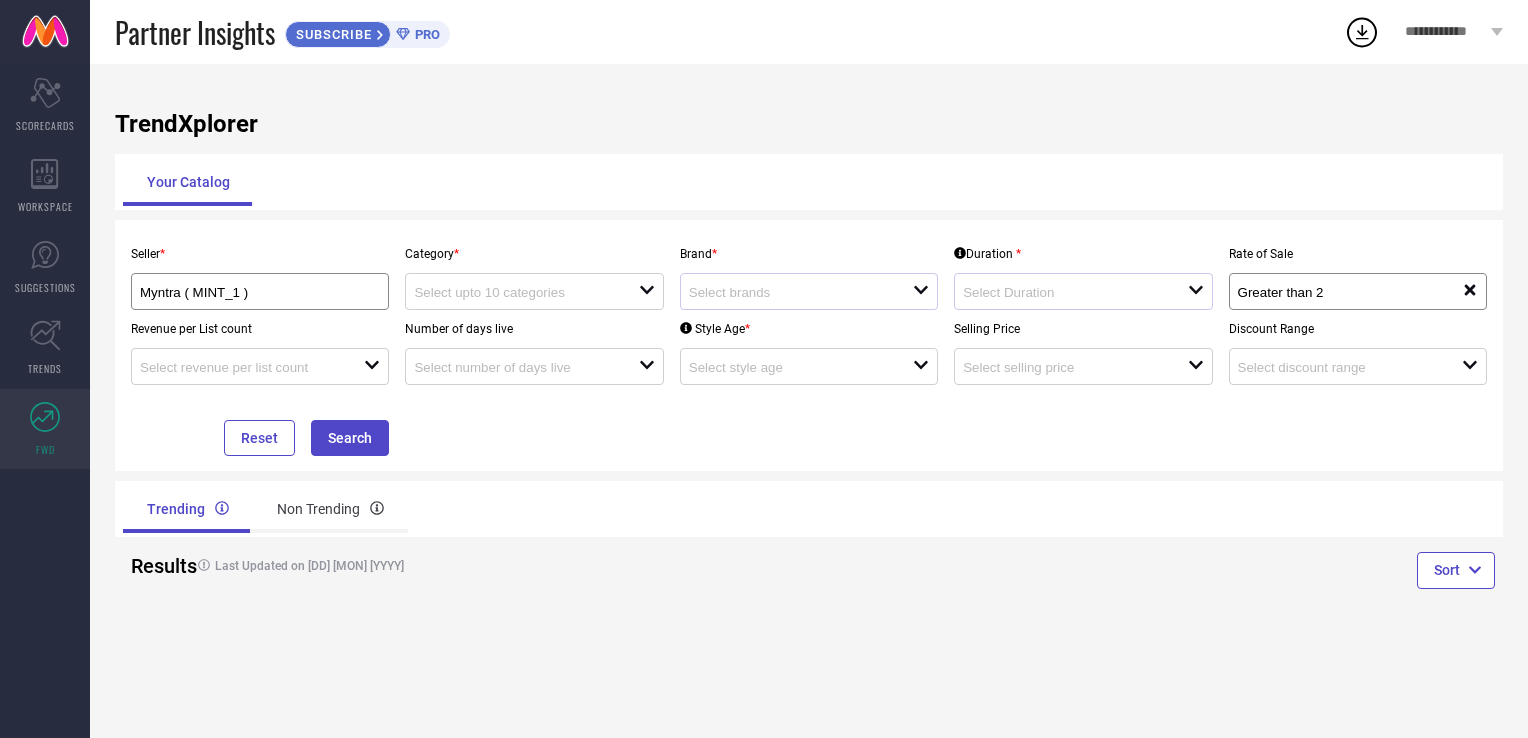 click on "open" at bounding box center [1083, 291] 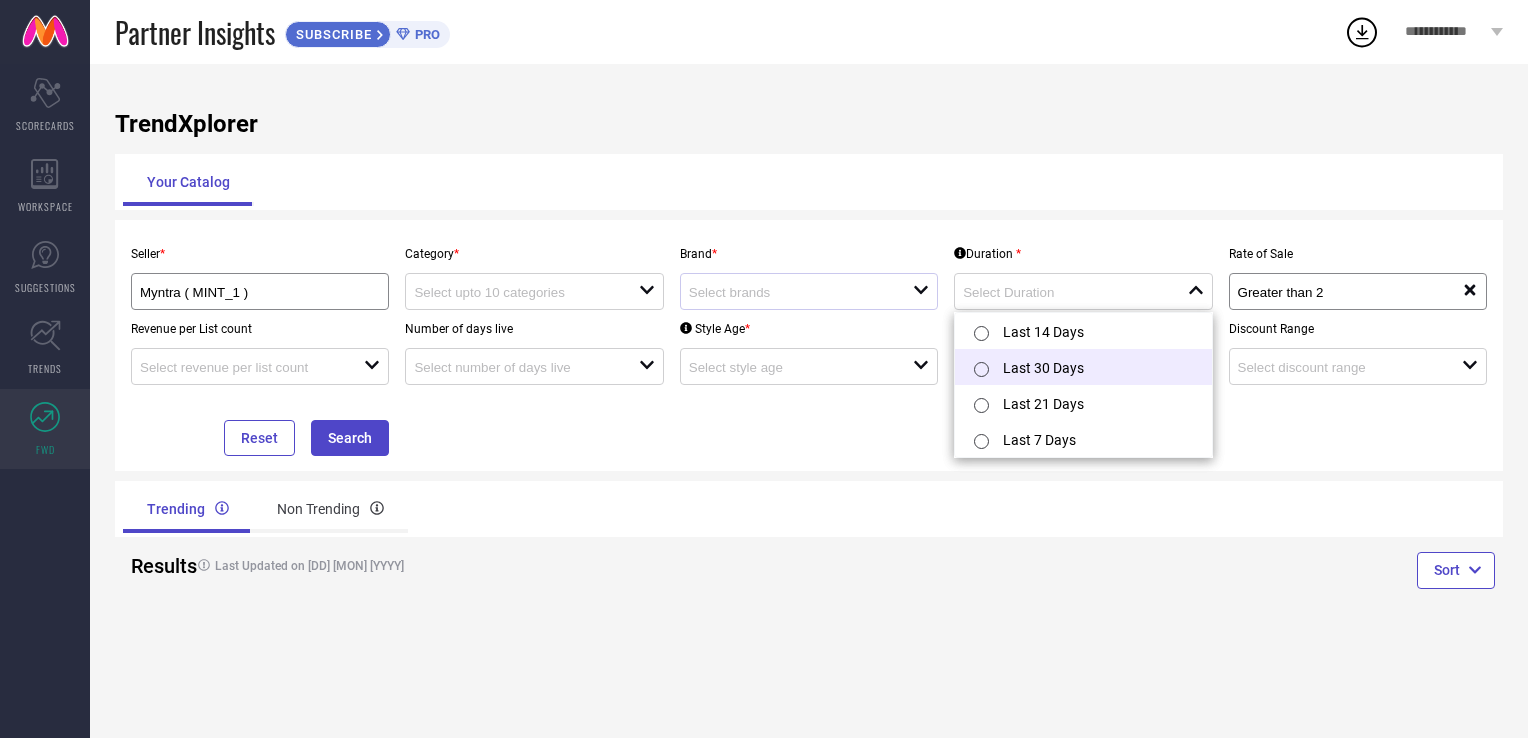 click at bounding box center [981, 369] 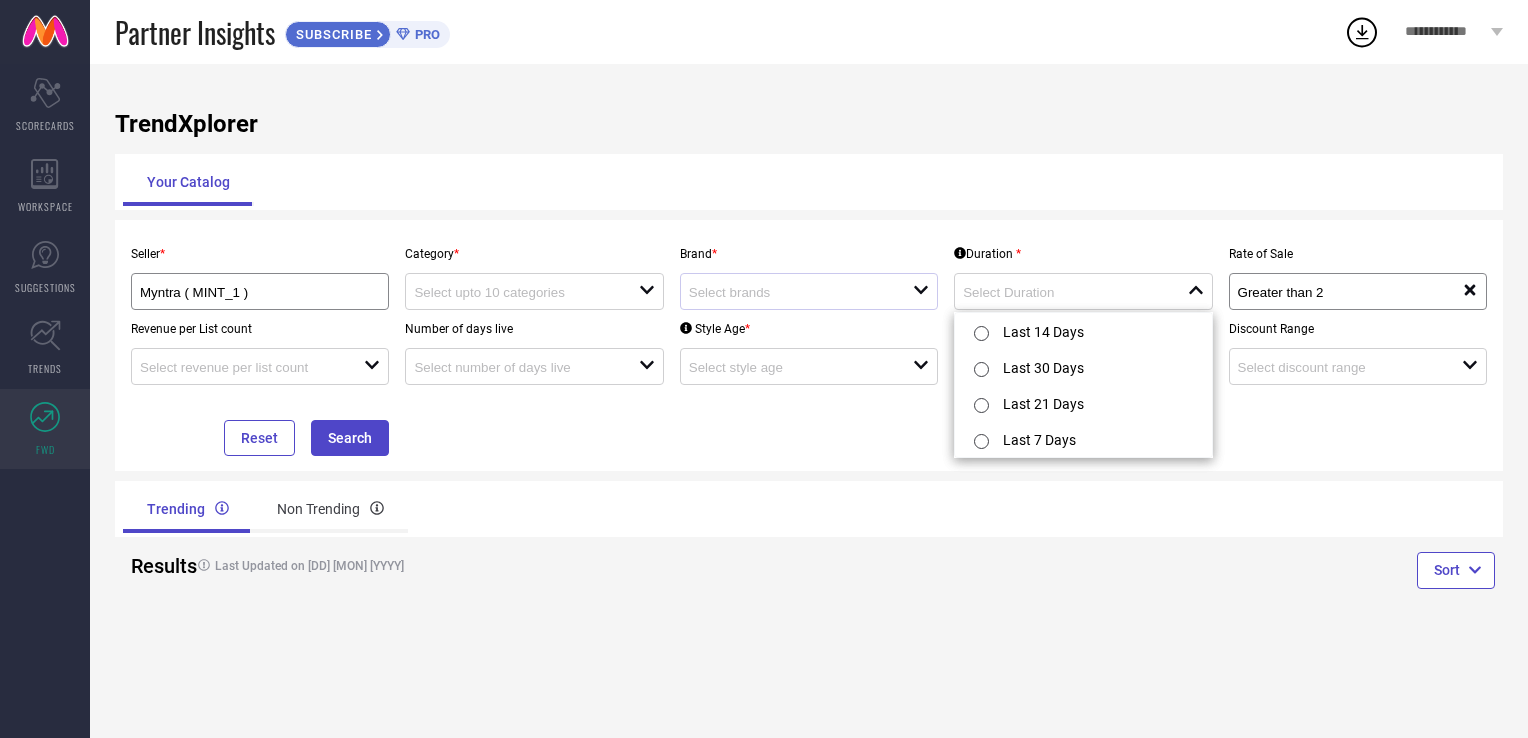 type on "Last 30 Days" 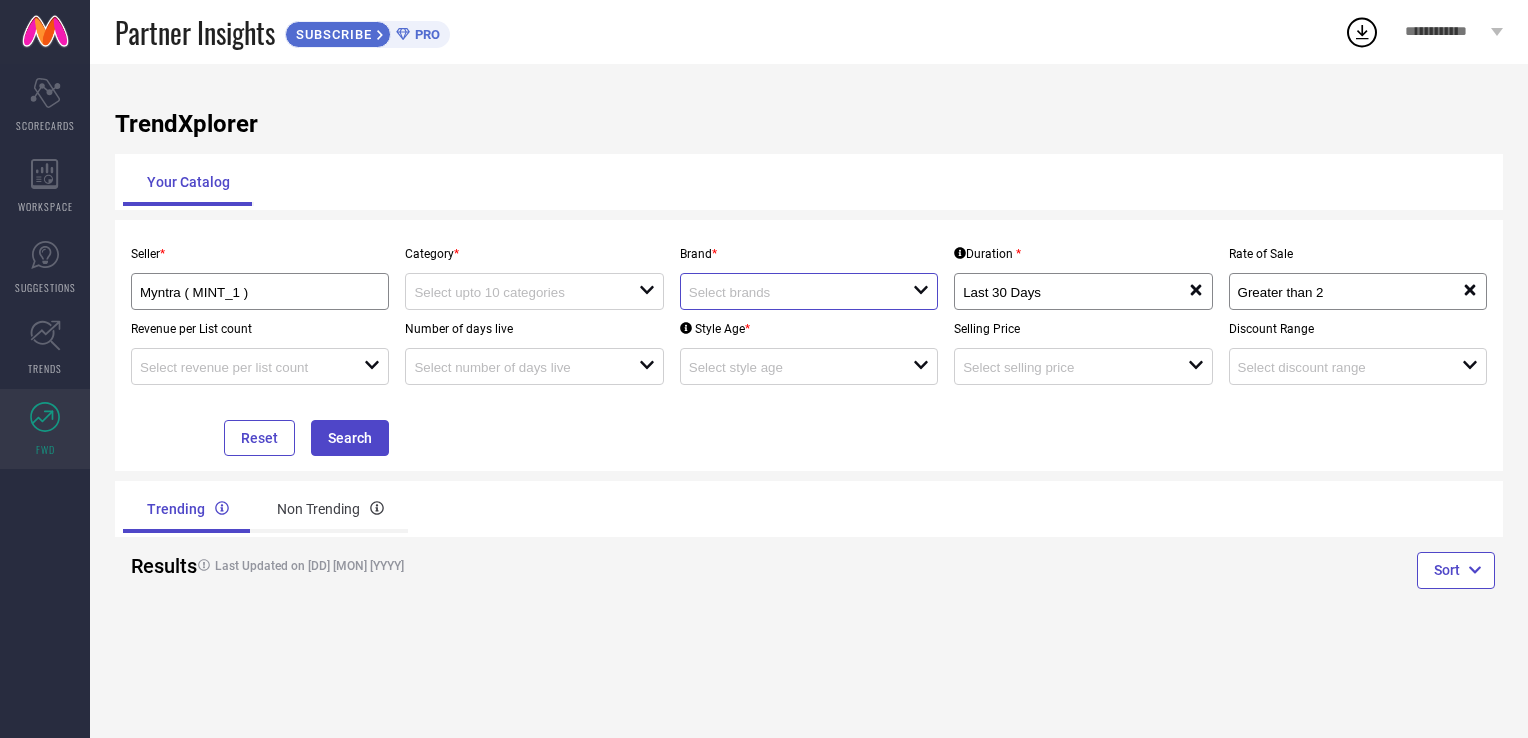 click at bounding box center [790, 292] 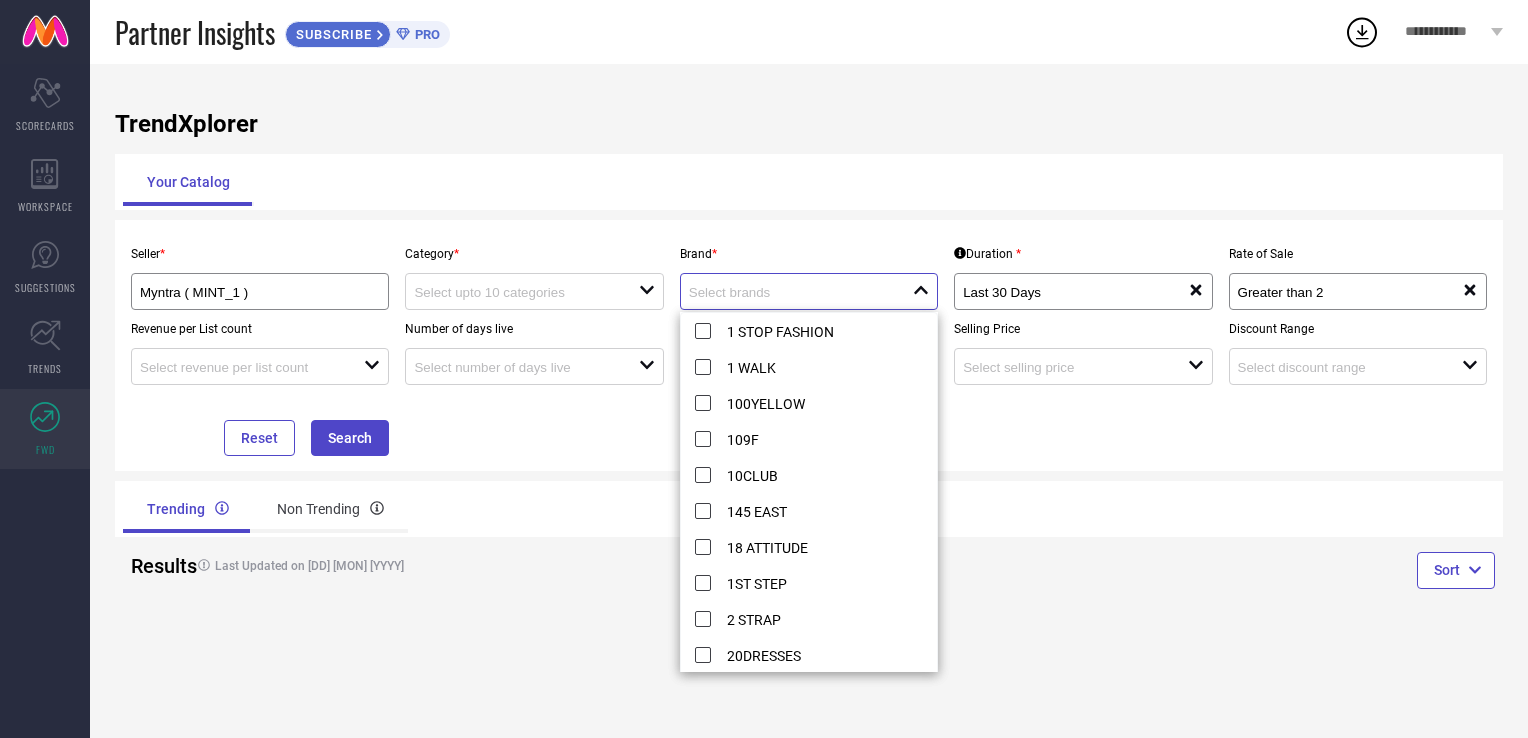 click at bounding box center (790, 292) 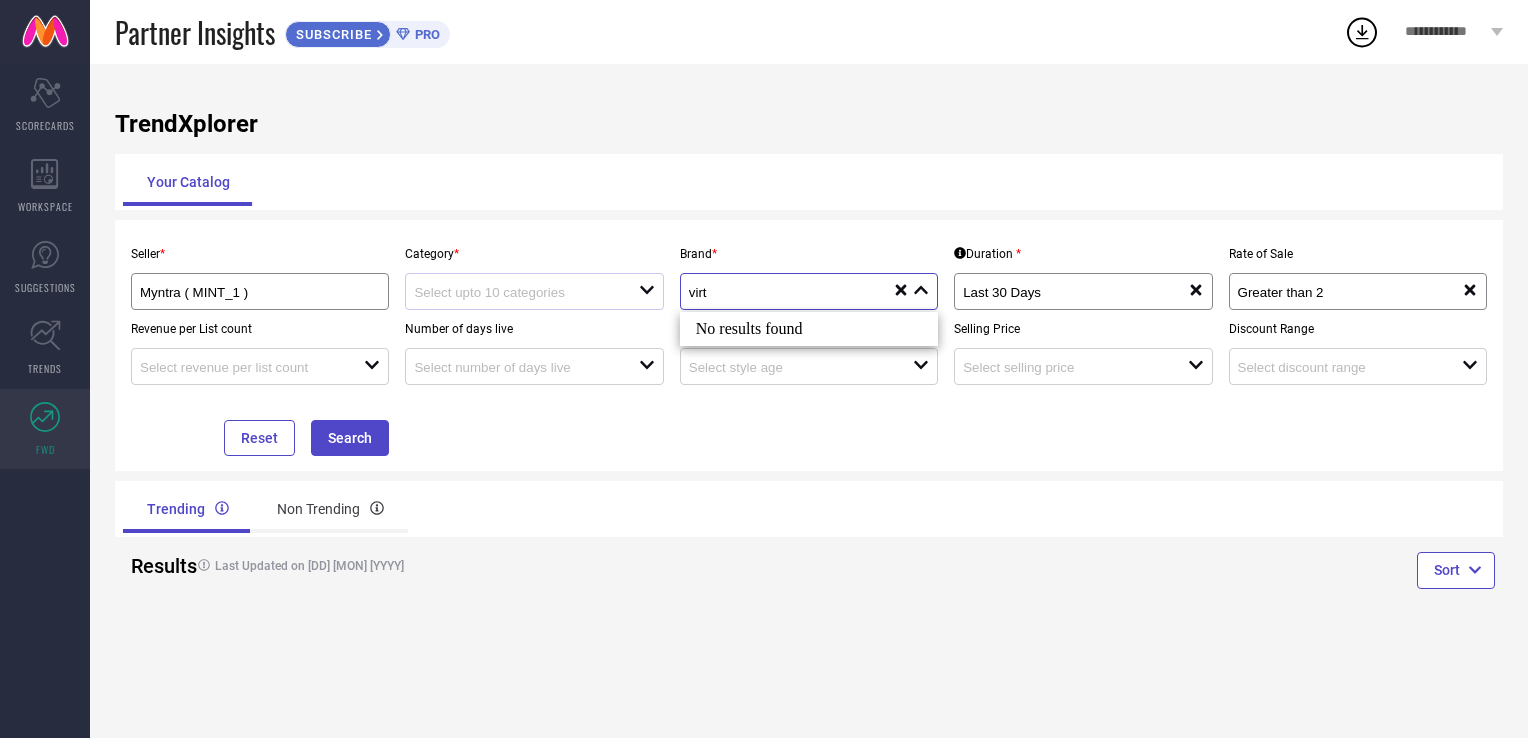 type on "virt" 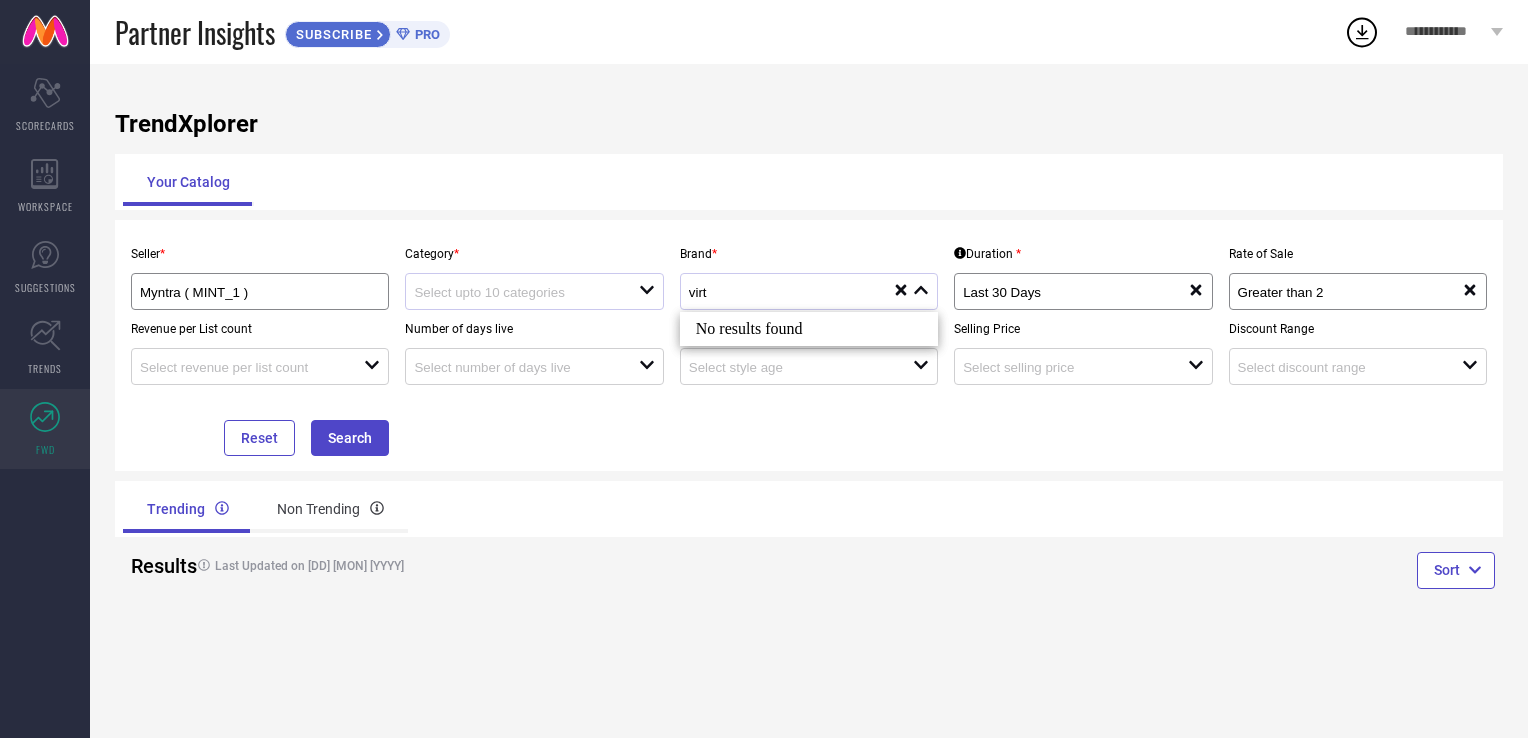 click on "open" at bounding box center (534, 291) 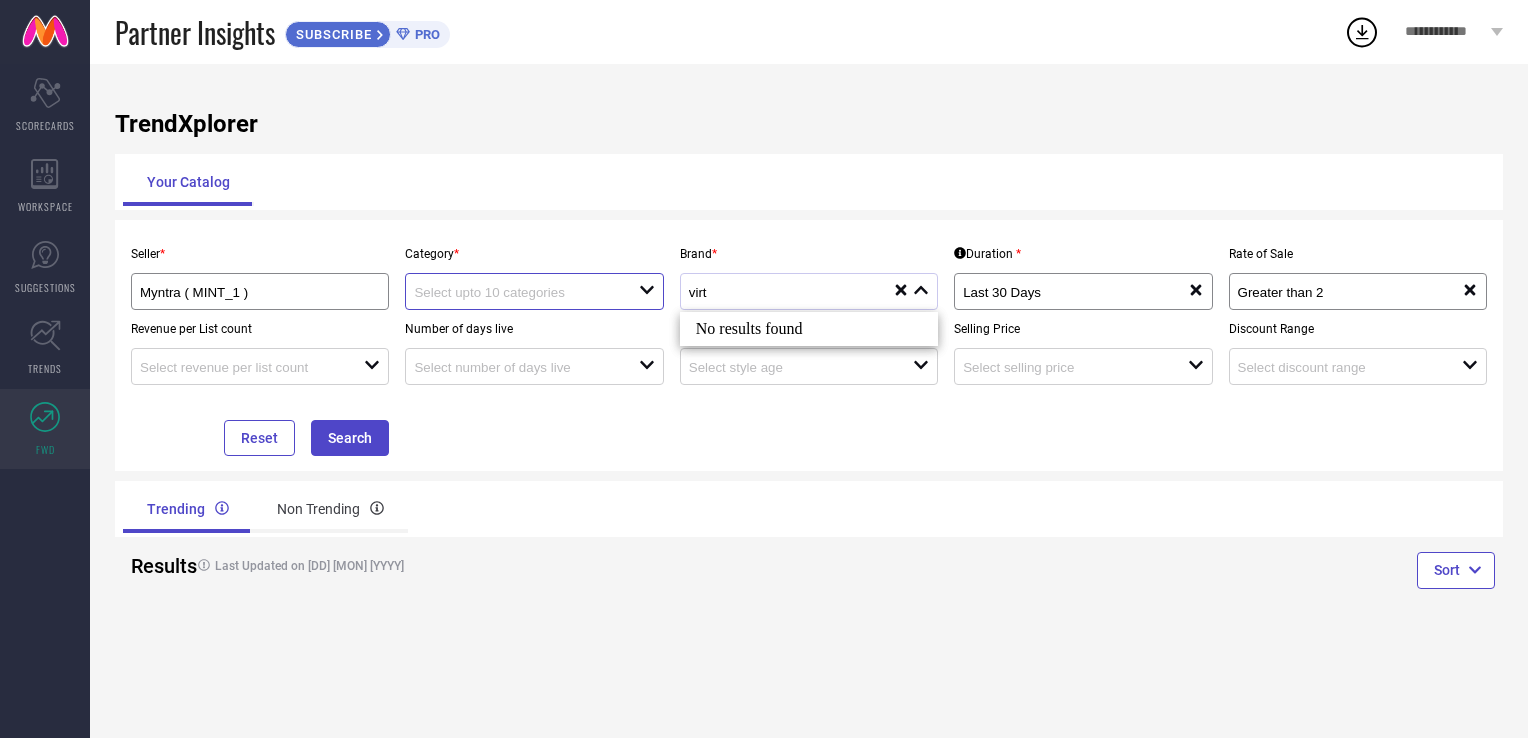 type 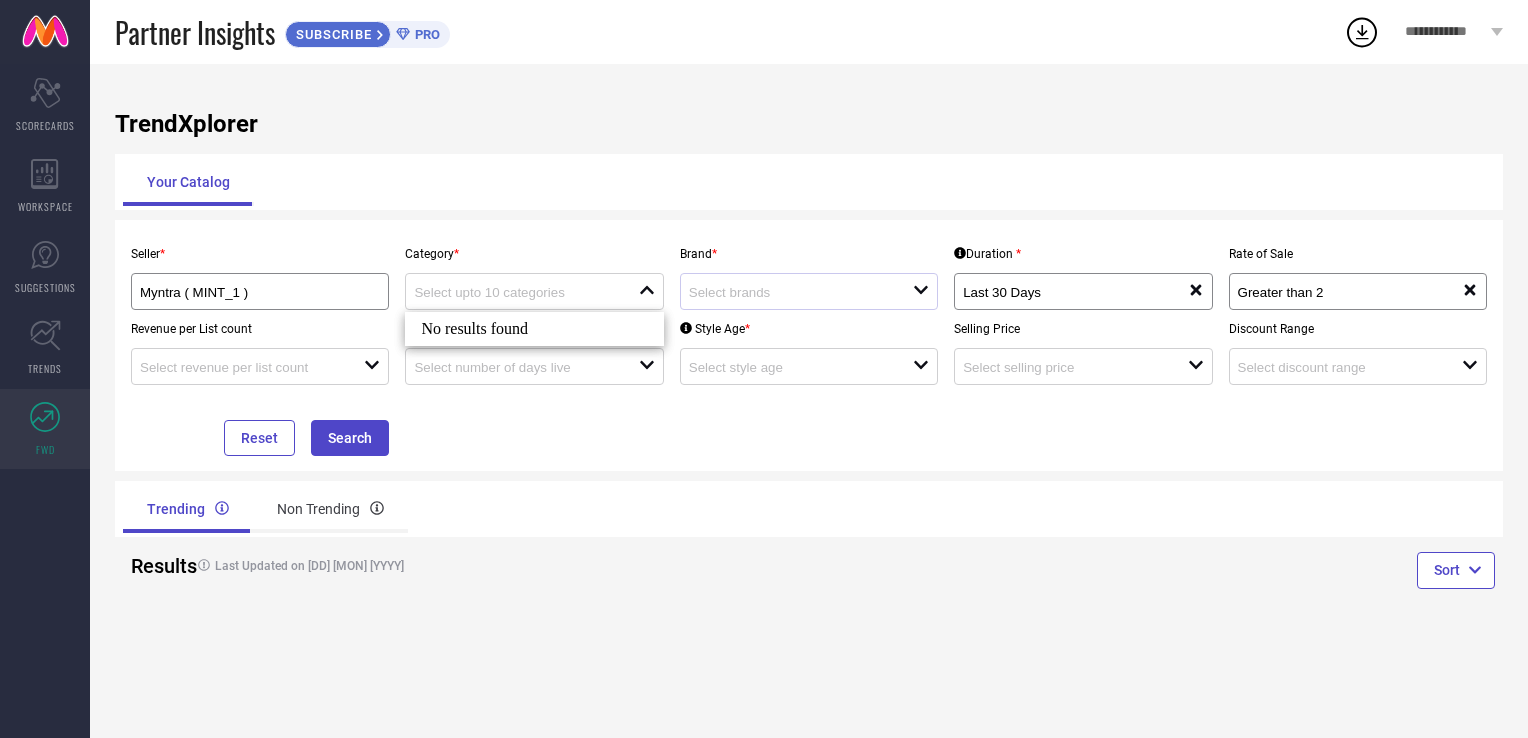 click on "No results found" at bounding box center (534, 329) 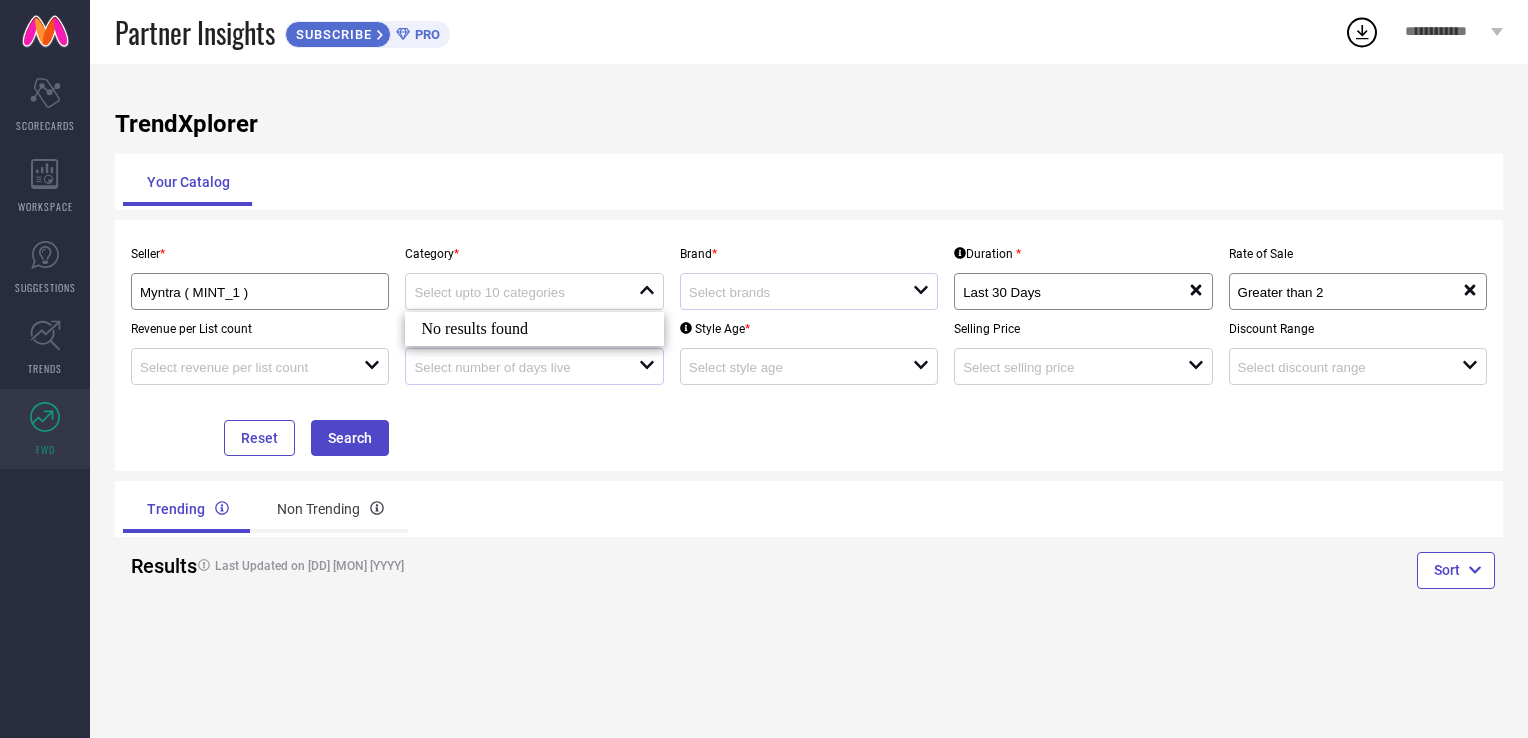 click at bounding box center (526, 366) 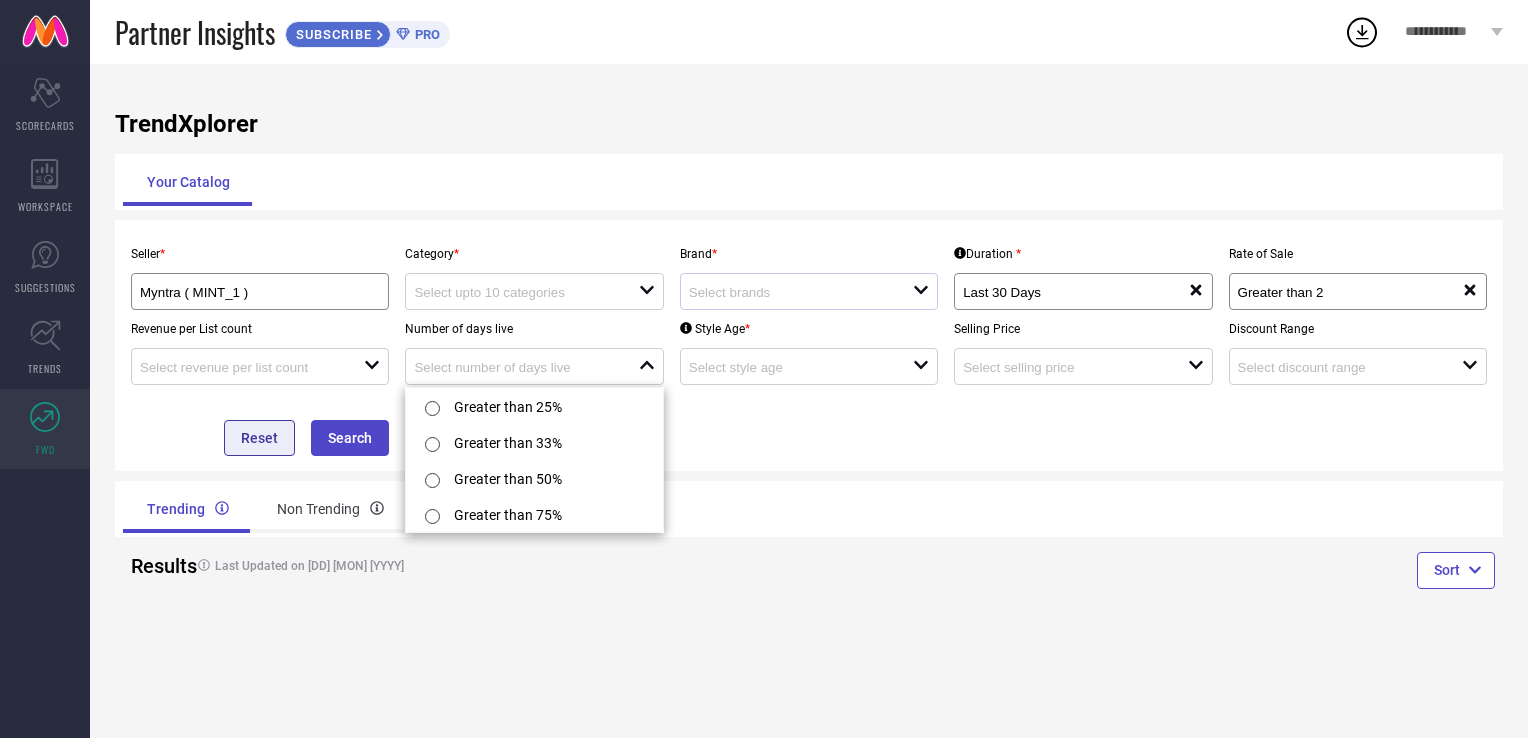 click on "Reset" at bounding box center [259, 438] 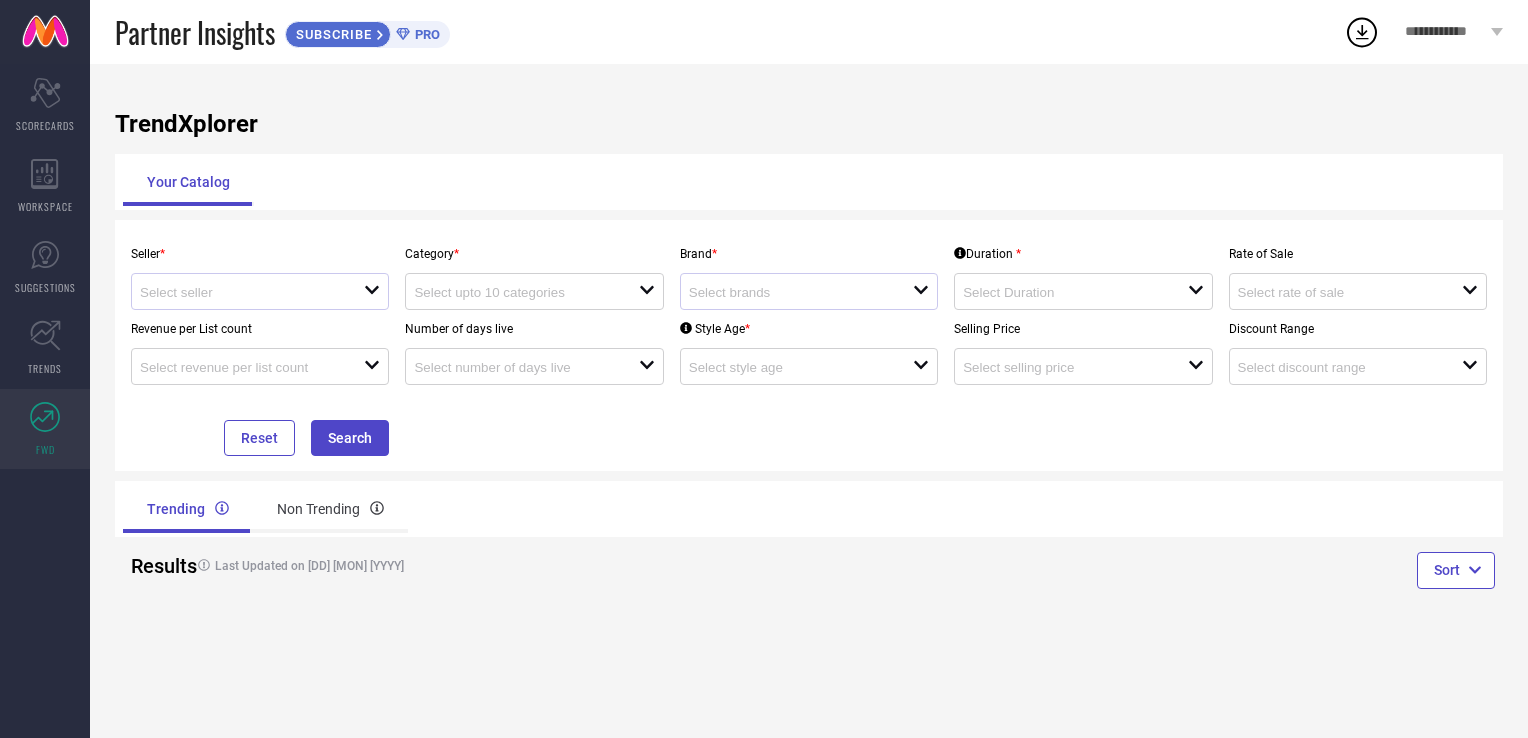 click at bounding box center [252, 291] 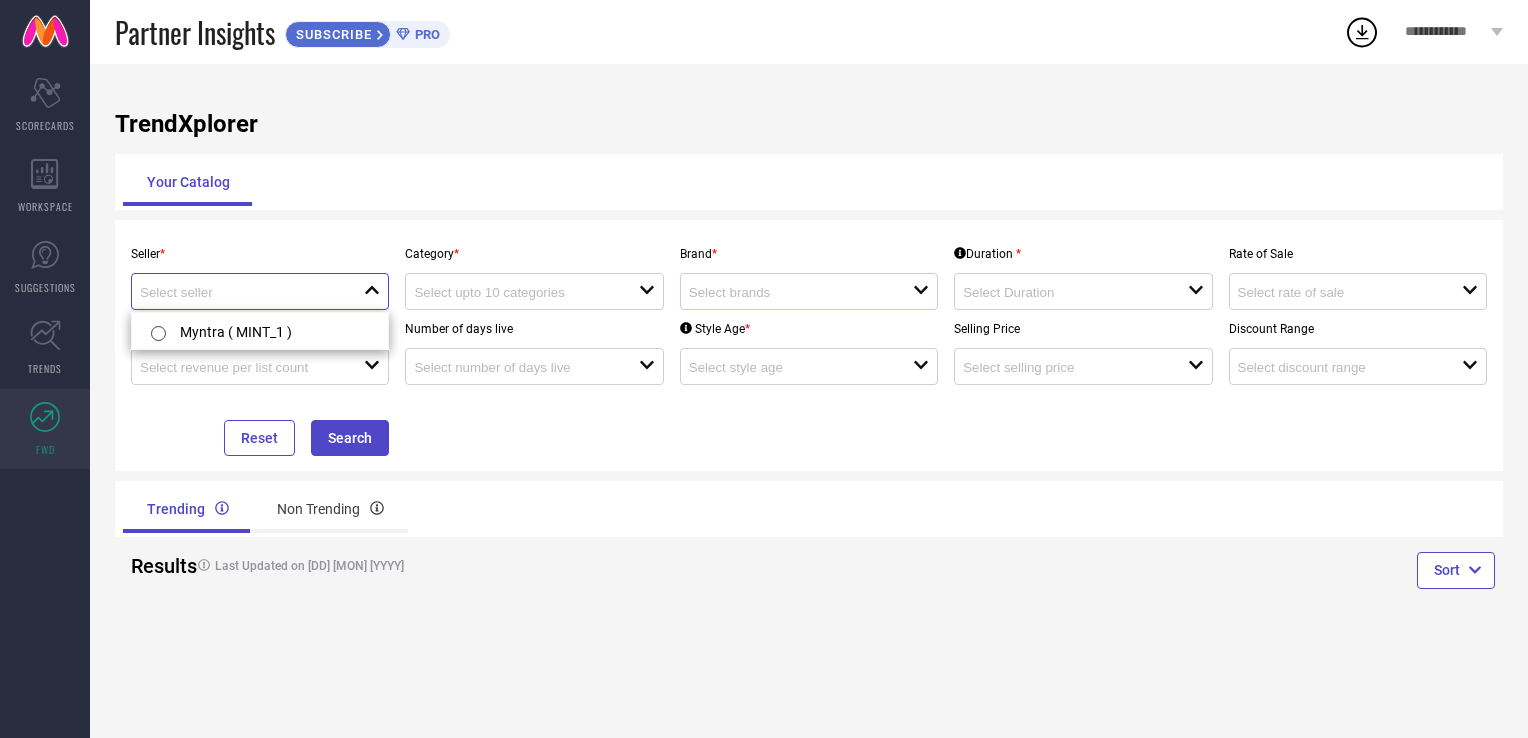 scroll, scrollTop: 3, scrollLeft: 0, axis: vertical 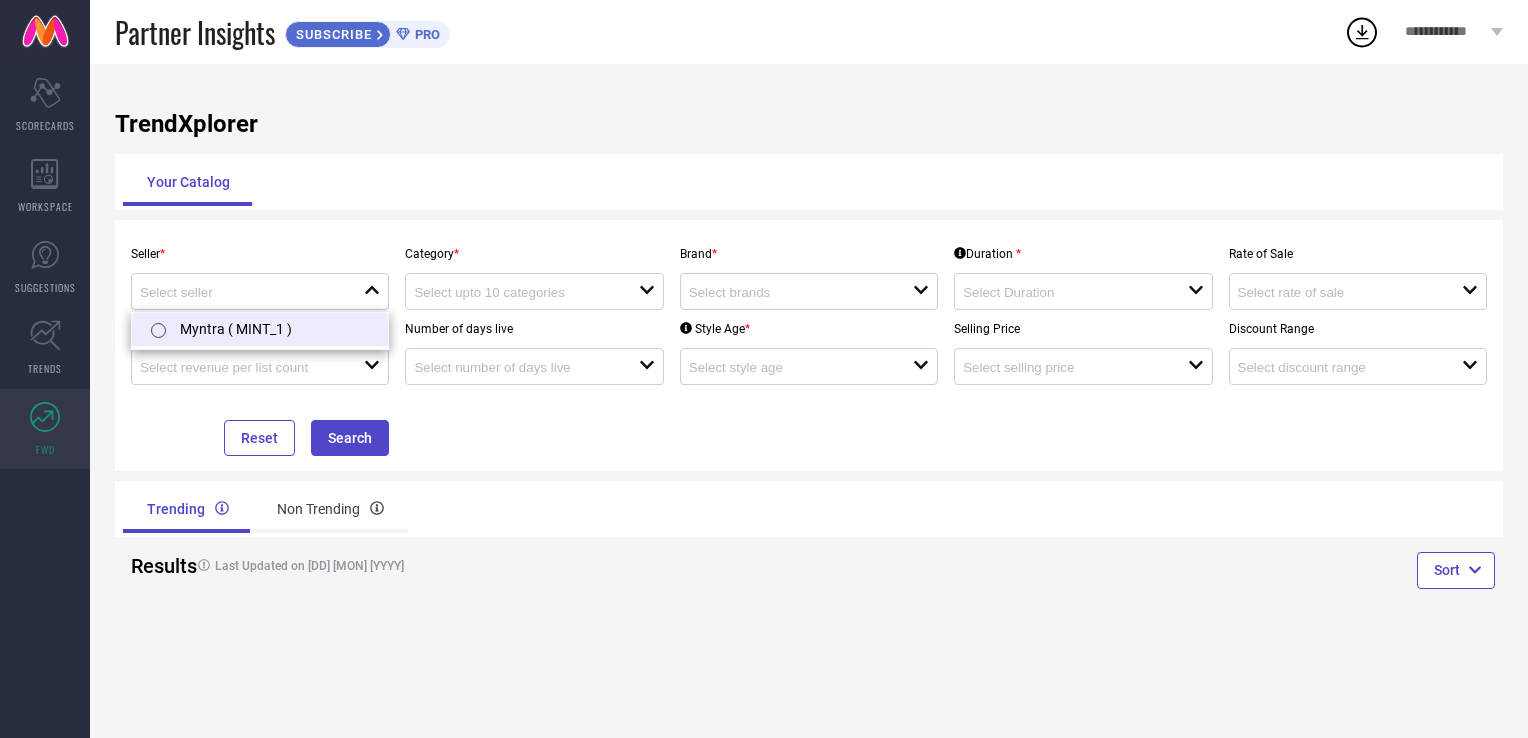 click at bounding box center (158, 330) 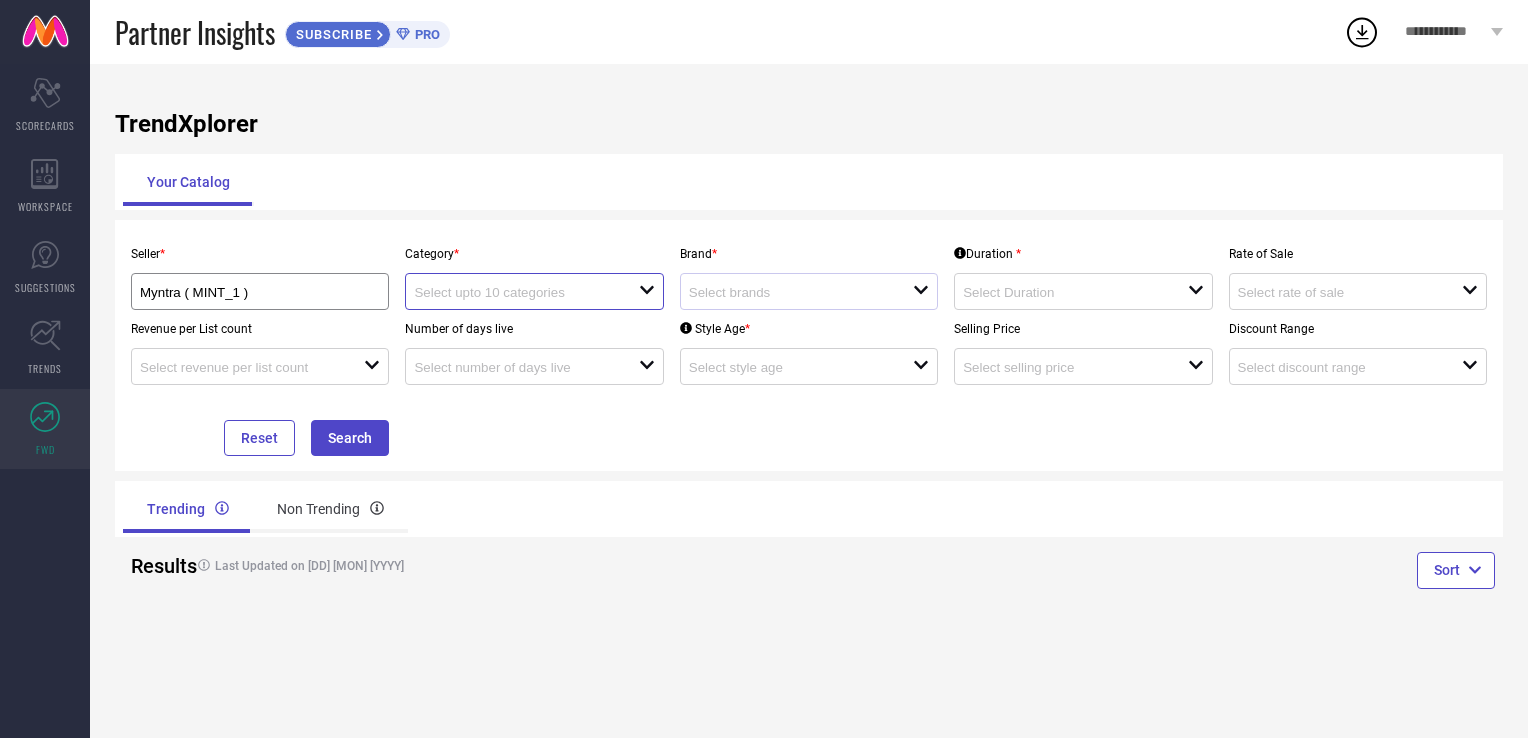click at bounding box center [515, 292] 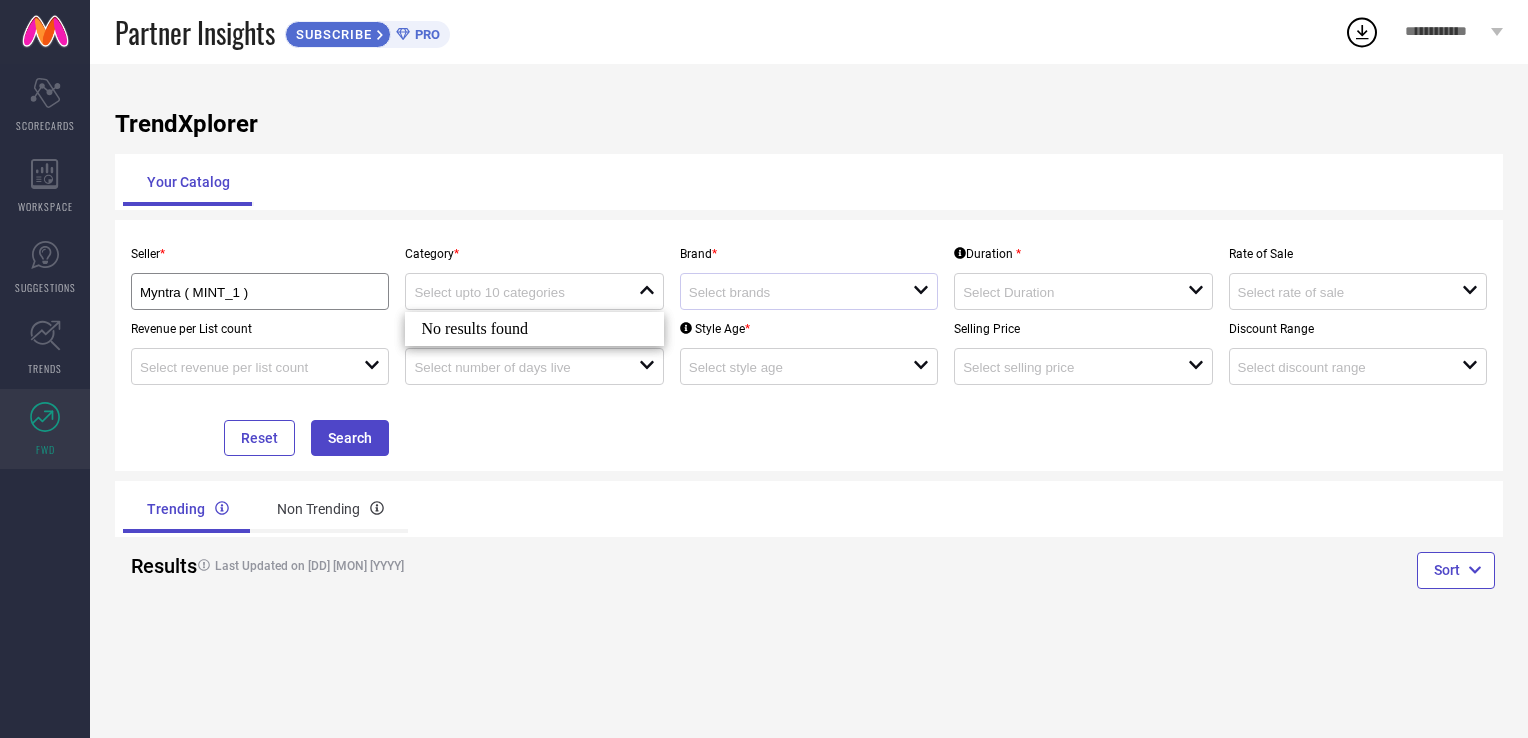 click on "Seller  * Myntra ( MINT_1 ) Category  * close Brand  * open  Duration   * open Rate of Sale open Revenue per List count open Number of days live open   Style Age * open Selling Price open Discount Range open Reset Search" at bounding box center [809, 345] 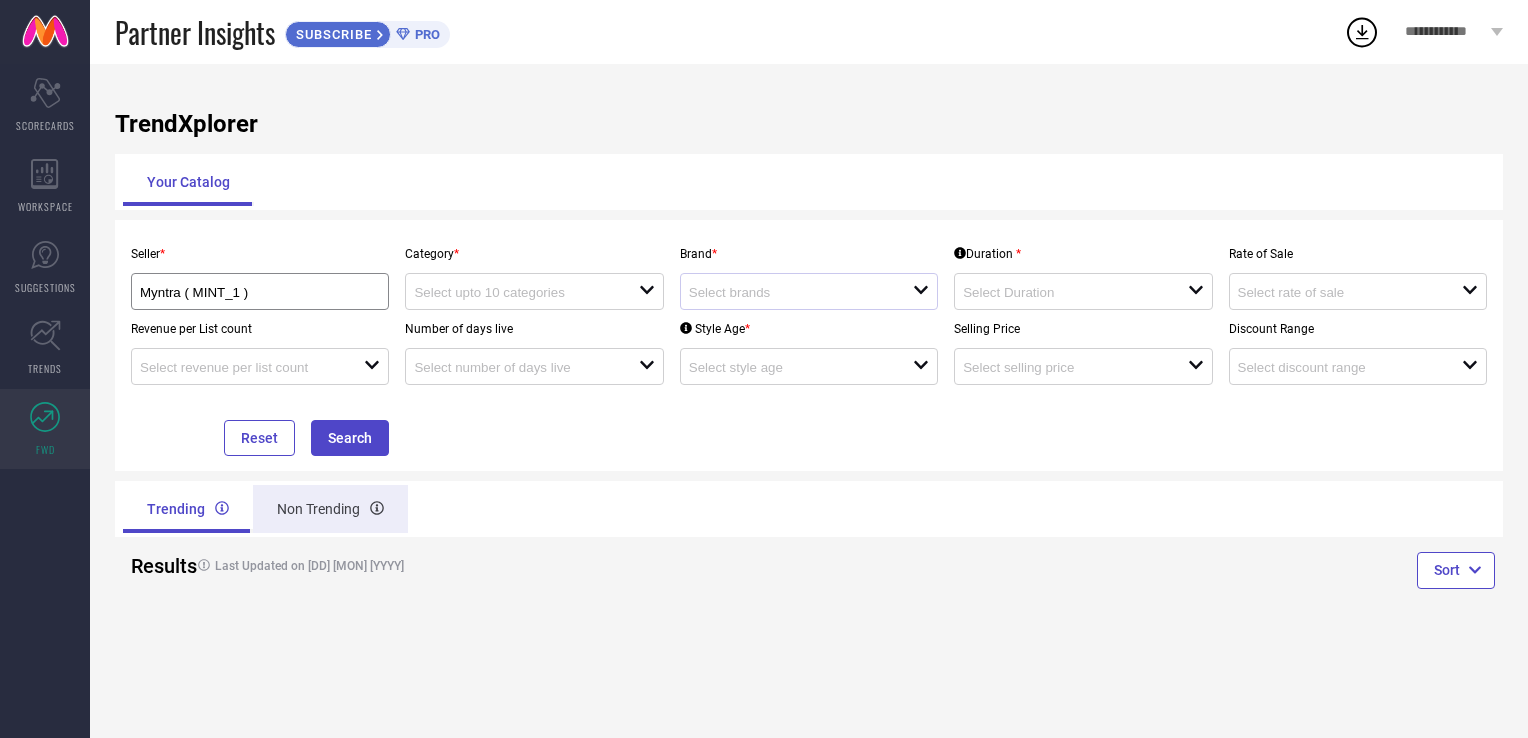 click on "Non Trending" at bounding box center (330, 509) 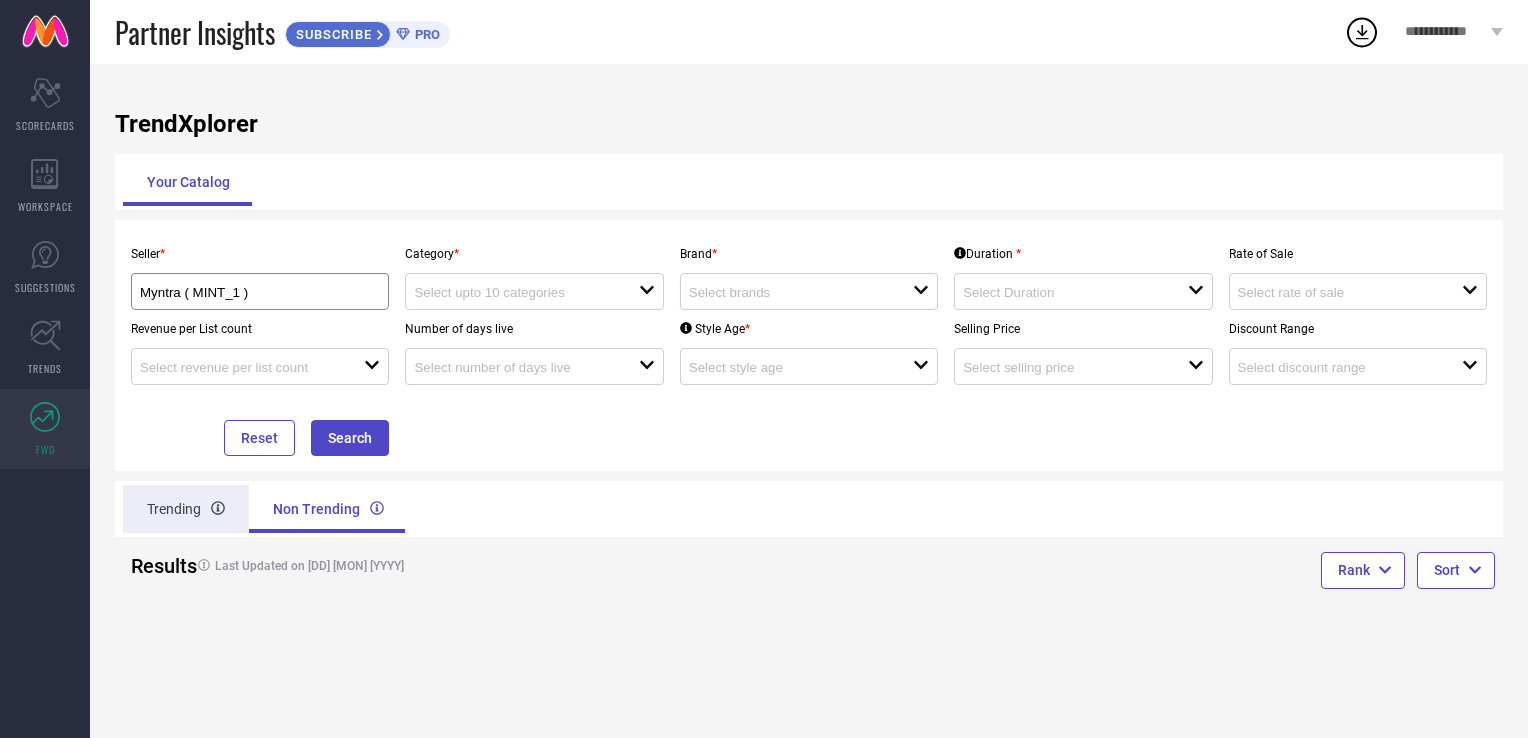 click on "Trending" at bounding box center (186, 509) 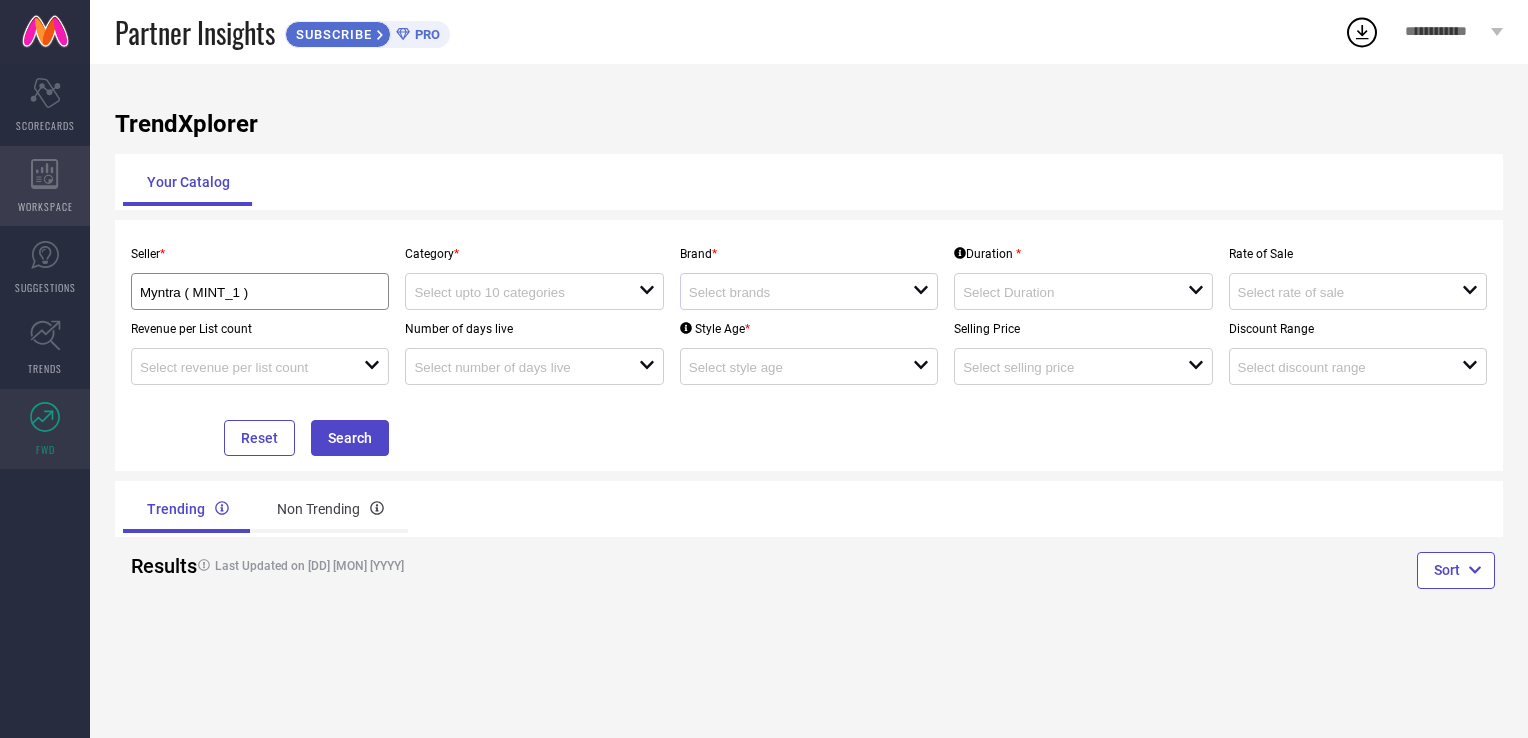 click 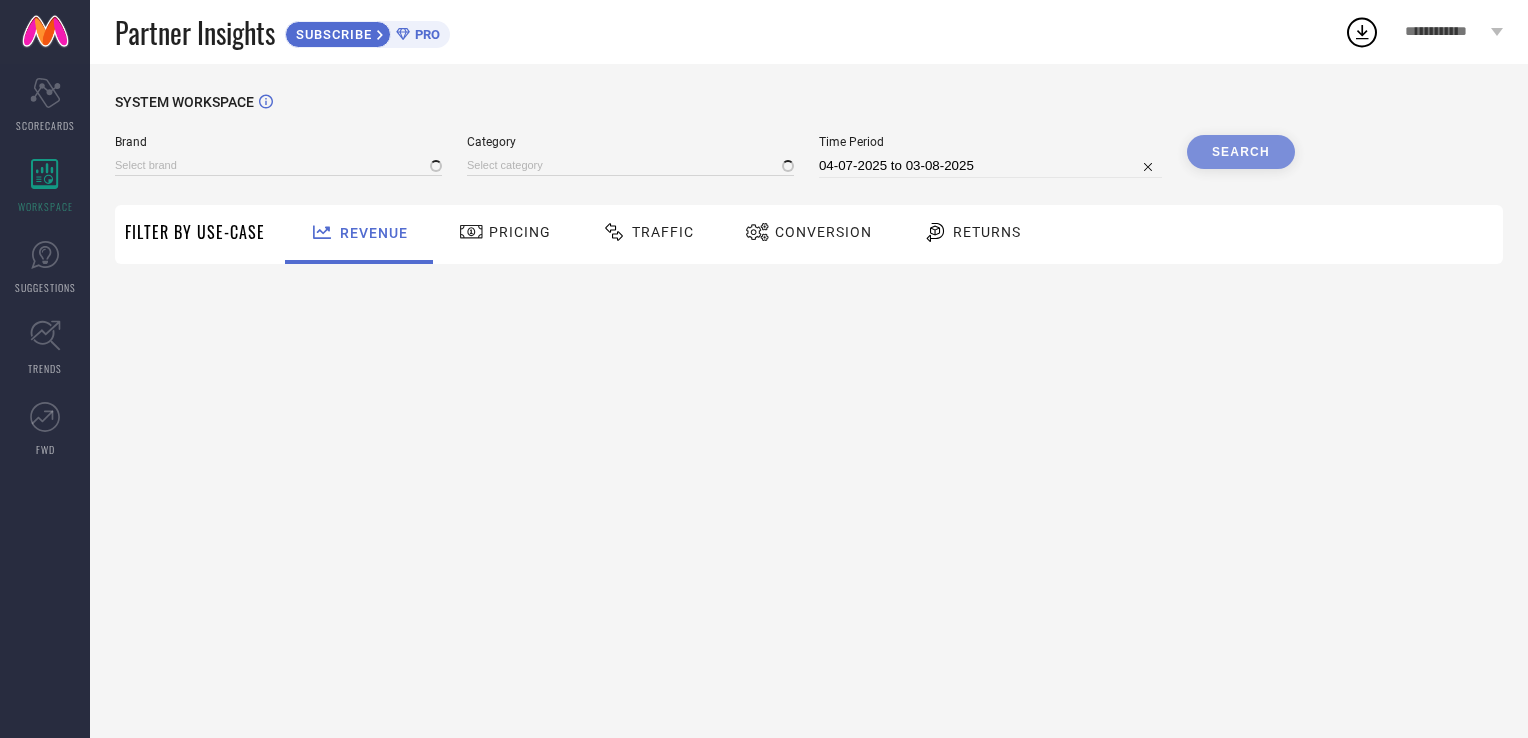 type on "1 STOP FASHION" 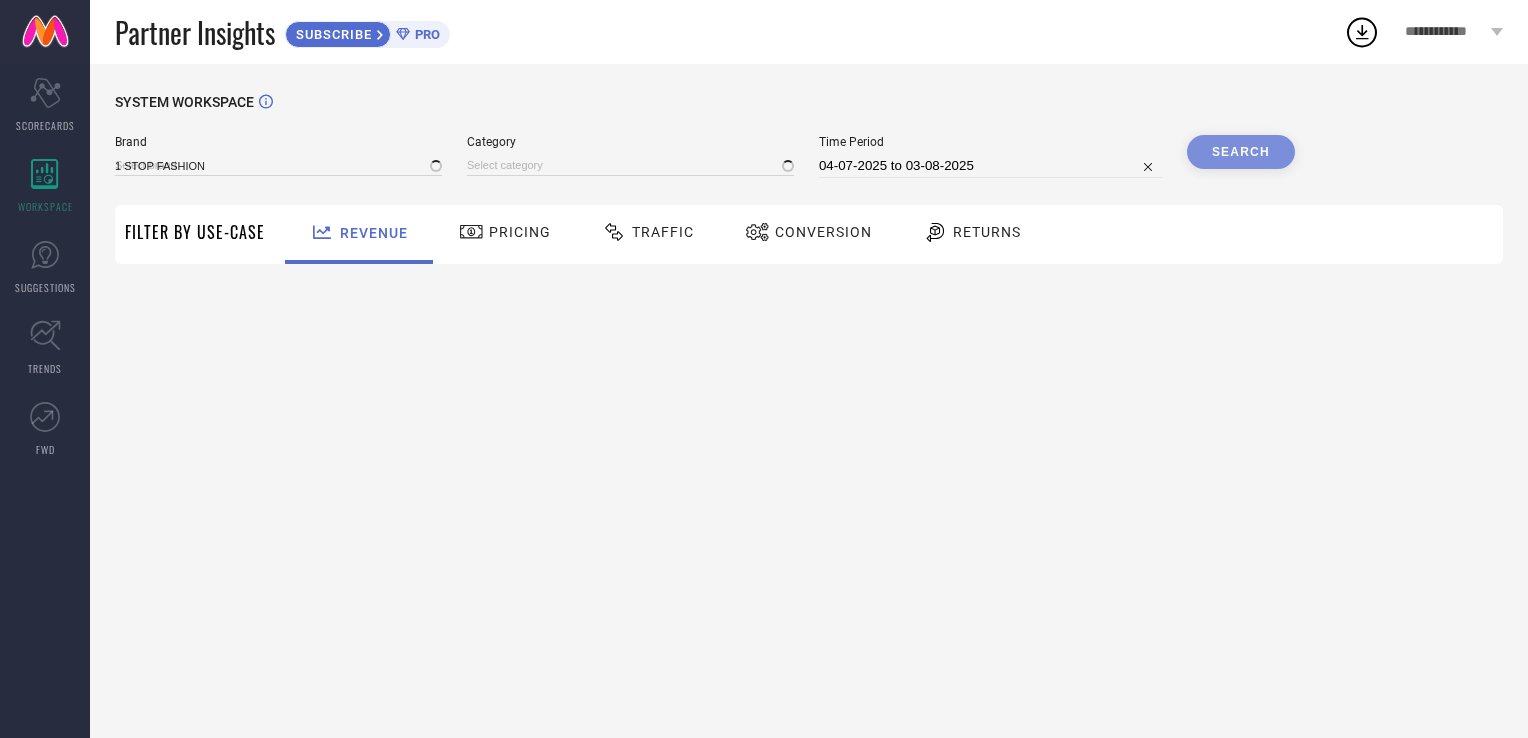 type on "All" 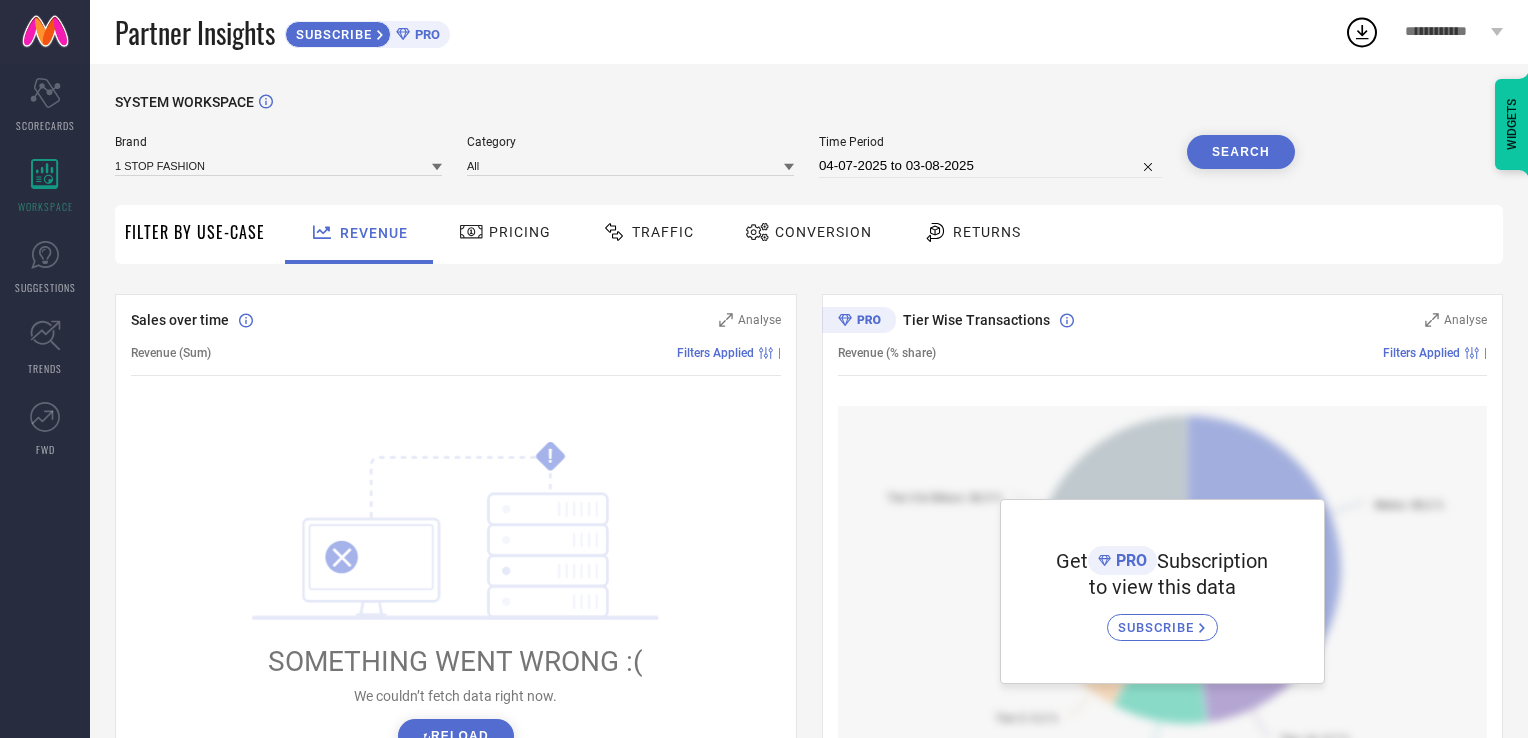 click on "Pricing" at bounding box center [520, 232] 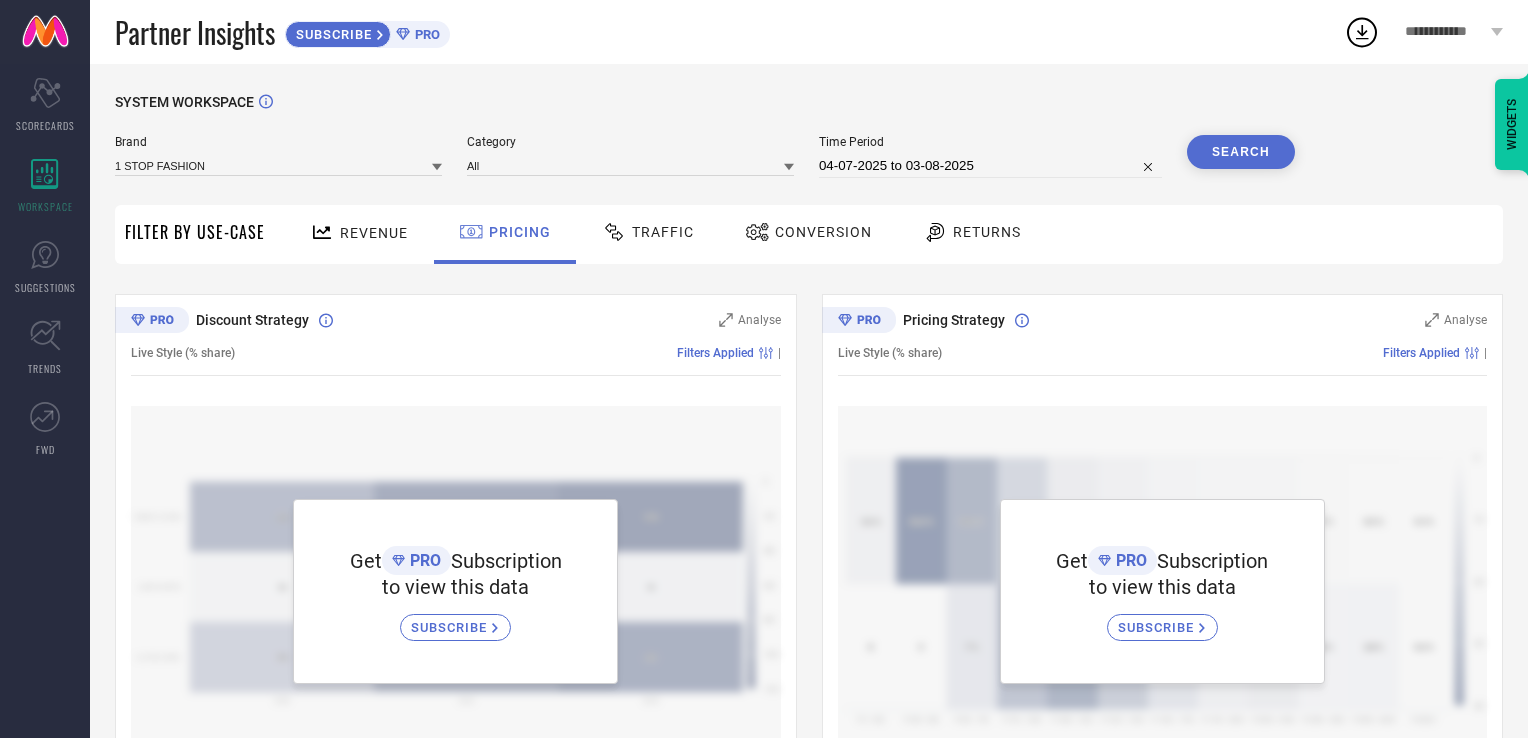 click on "Traffic" at bounding box center [663, 232] 